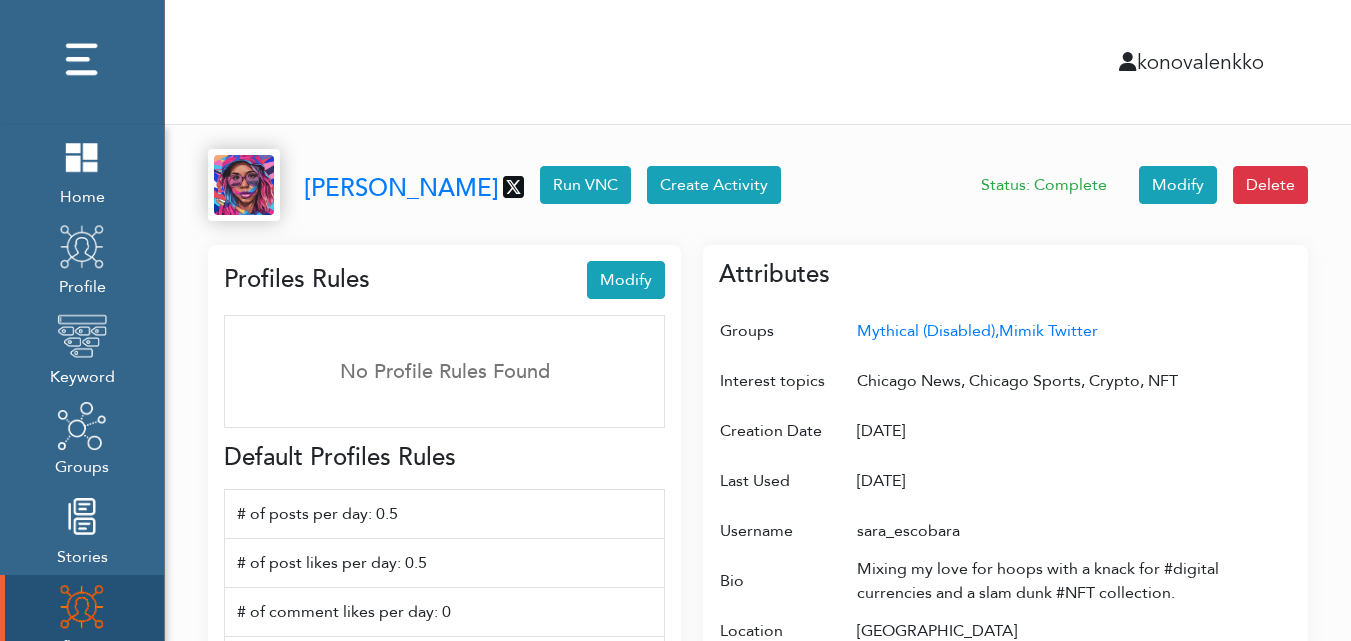 scroll, scrollTop: 0, scrollLeft: 0, axis: both 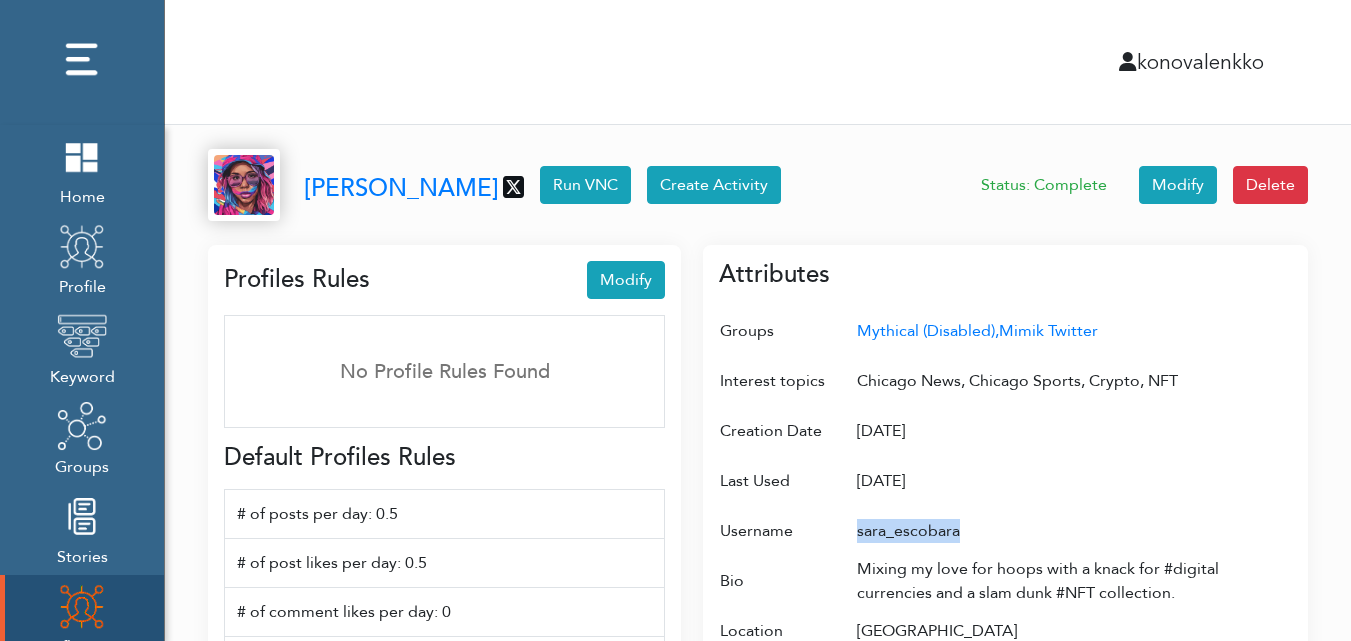 drag, startPoint x: 966, startPoint y: 533, endPoint x: 856, endPoint y: 531, distance: 110.01818 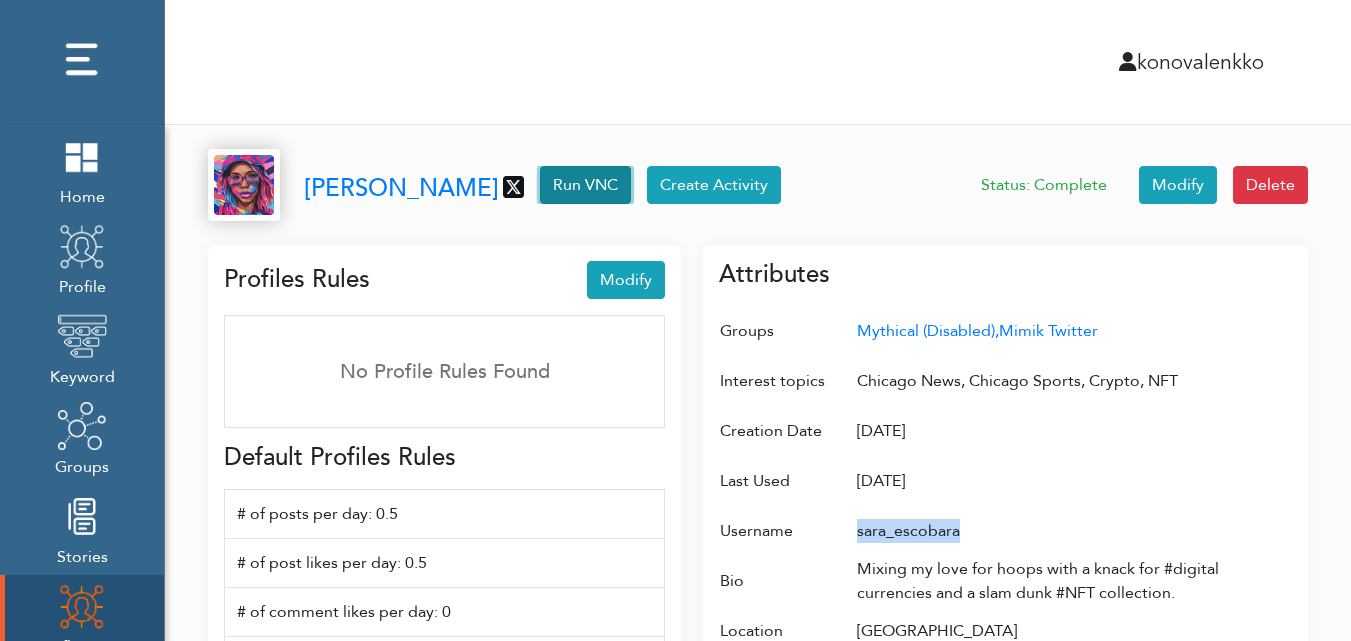 click on "Run VNC" at bounding box center (585, 185) 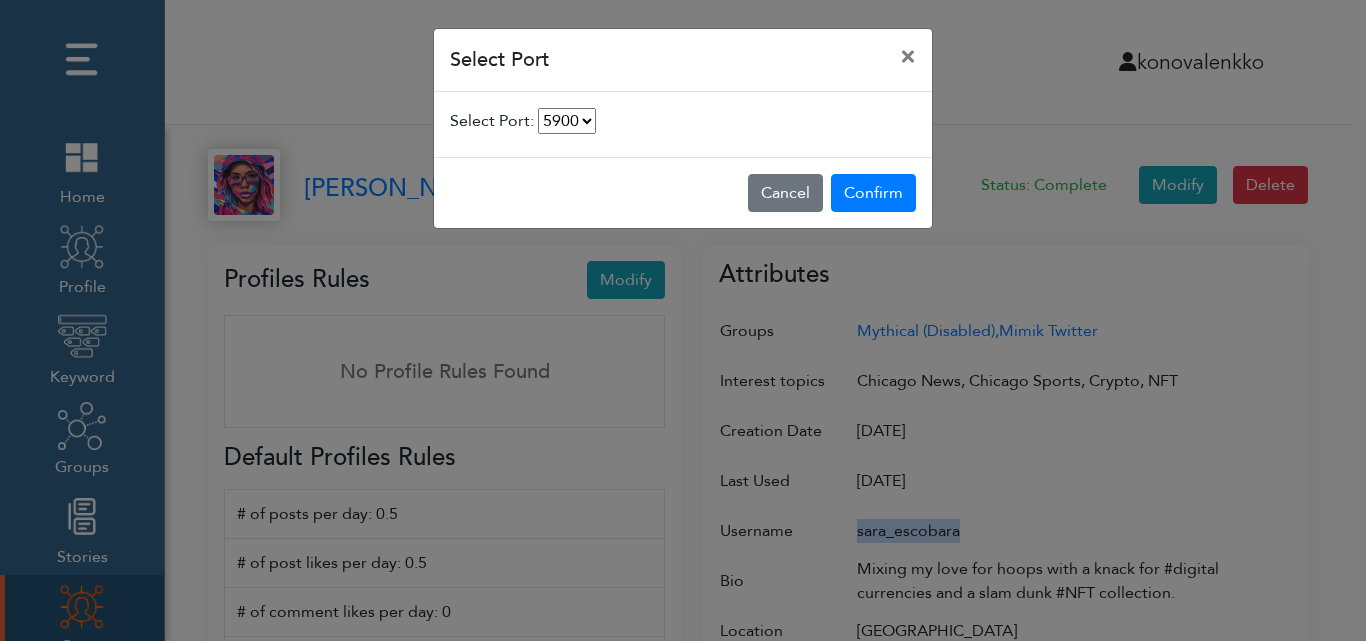click on "5900 [CREDIT_CARD_NUMBER]" at bounding box center [567, 121] 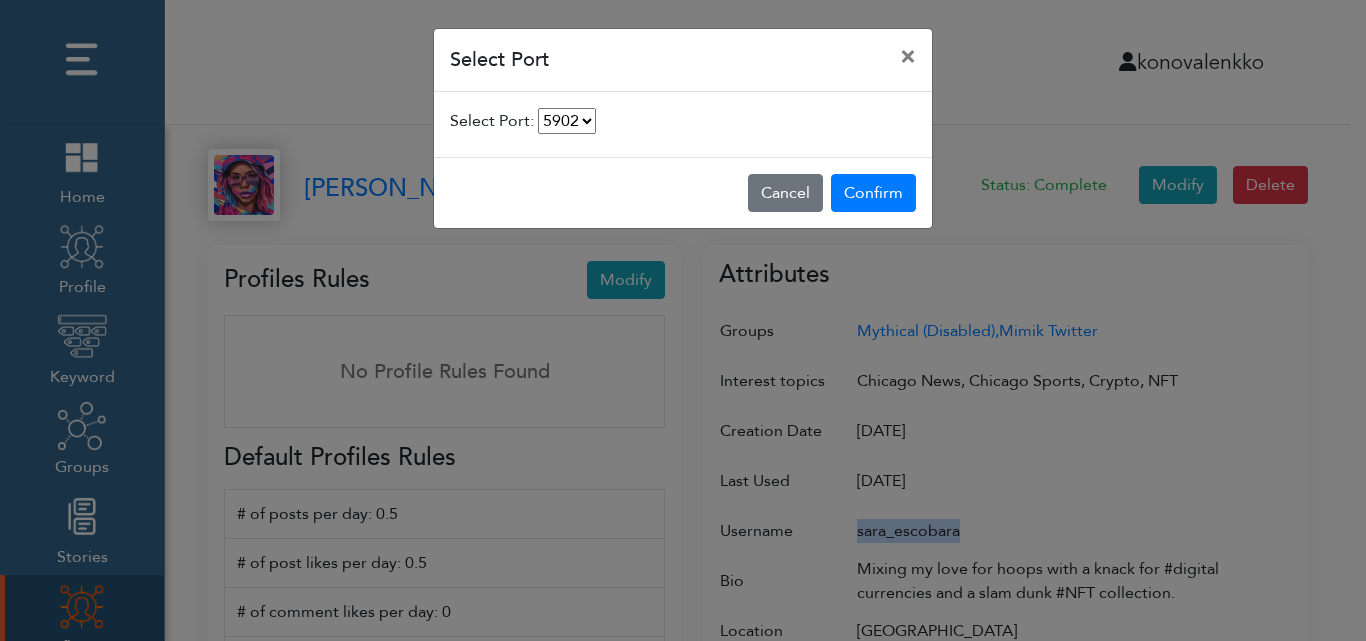 click on "5900 [CREDIT_CARD_NUMBER]" at bounding box center [567, 121] 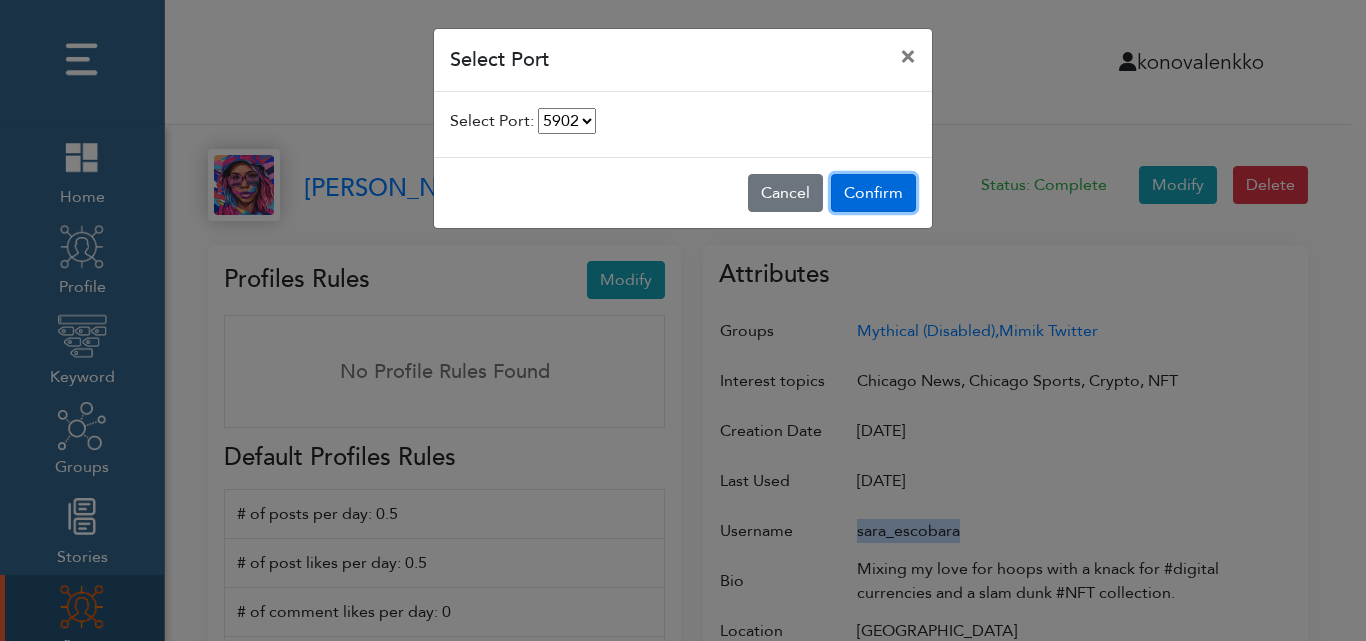 click on "Confirm" at bounding box center (873, 193) 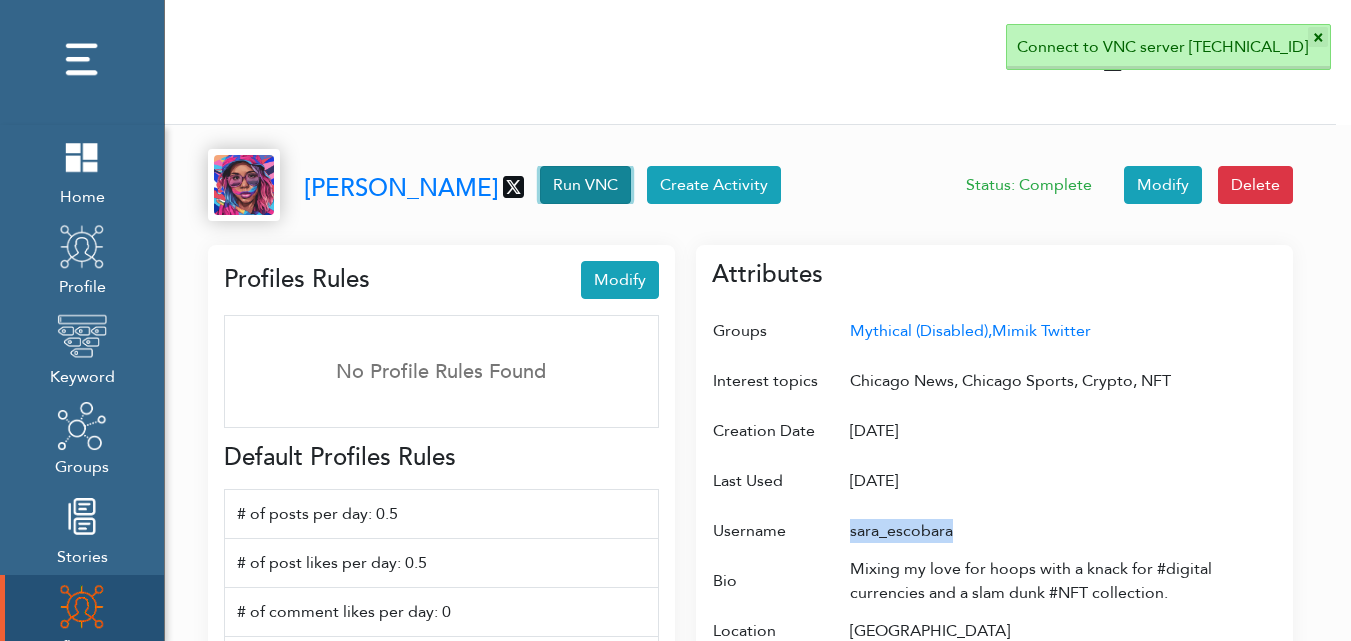 scroll, scrollTop: 10, scrollLeft: 10, axis: both 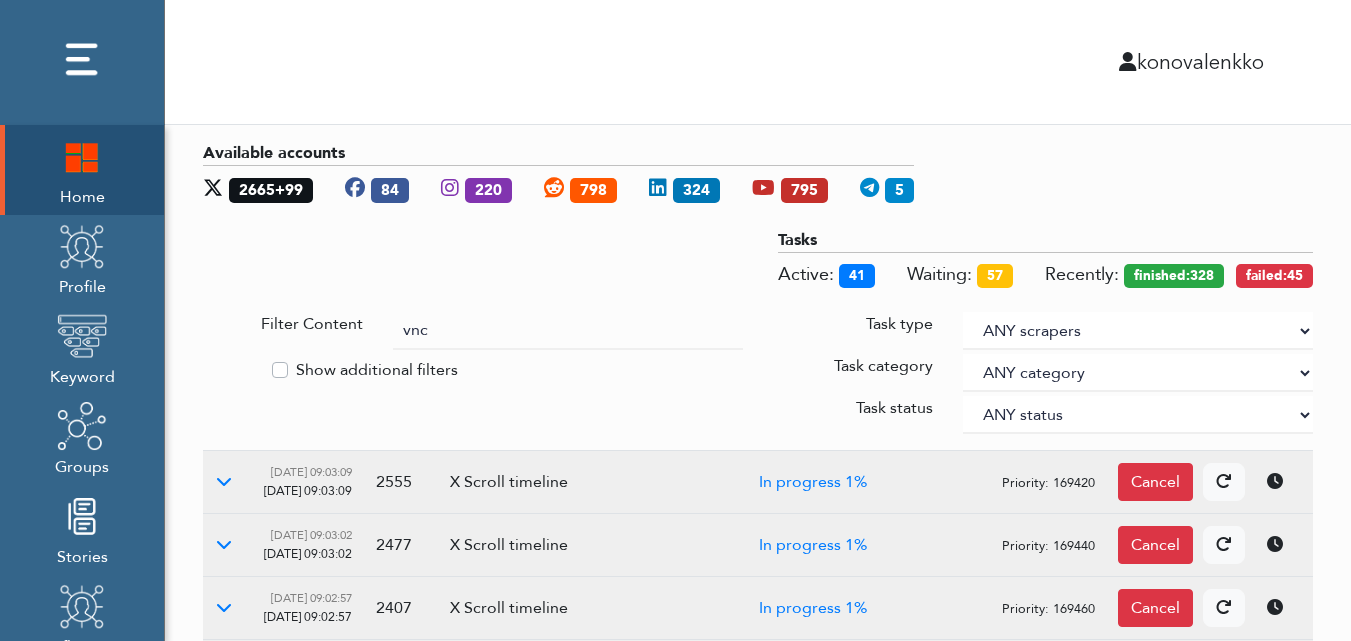 click on "vnc" at bounding box center [568, 331] 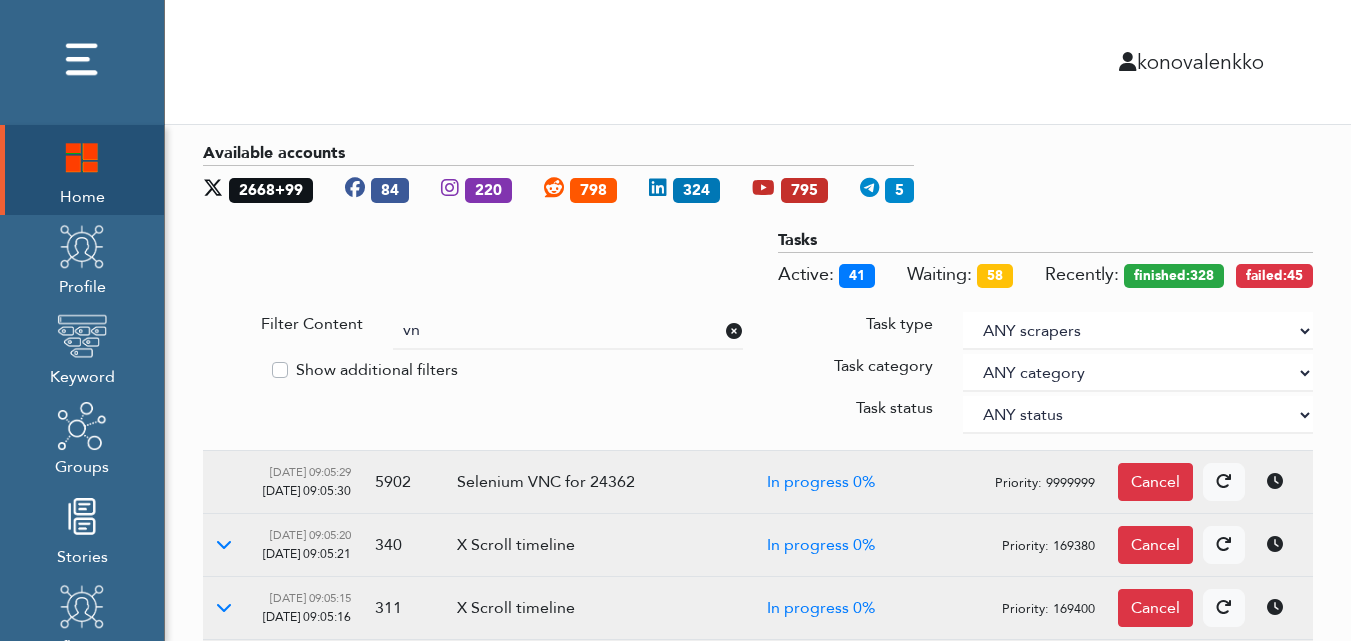 type on "v" 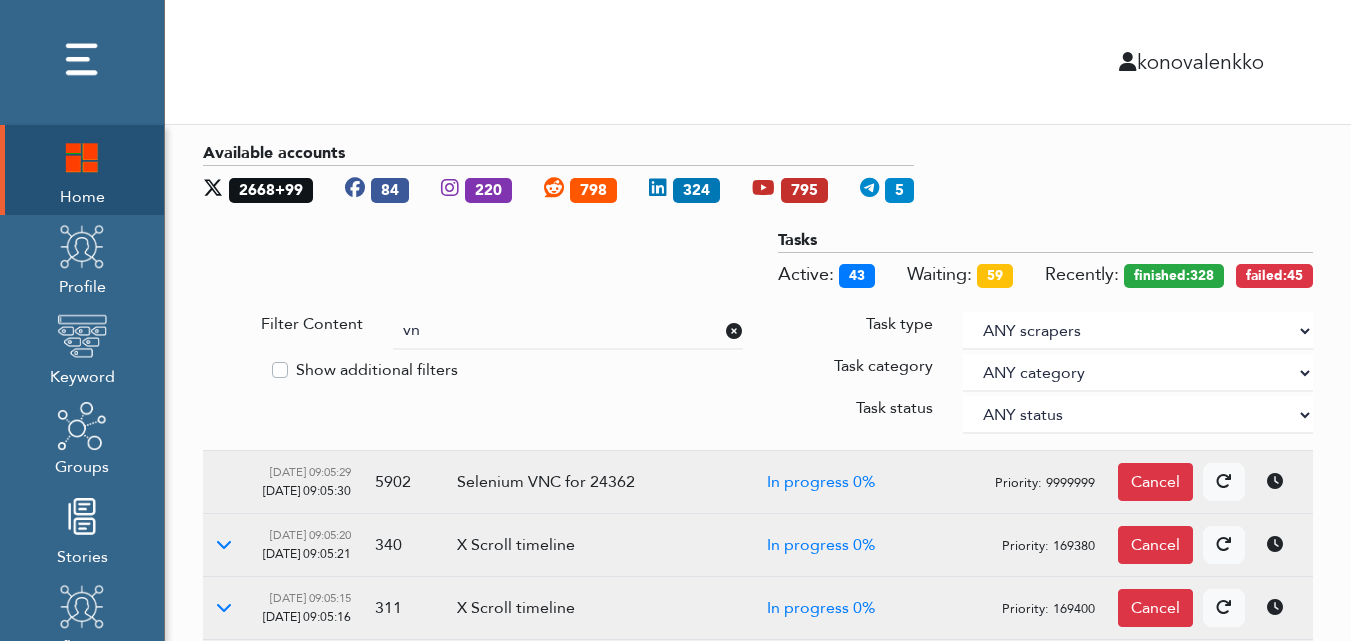 type on "vnc" 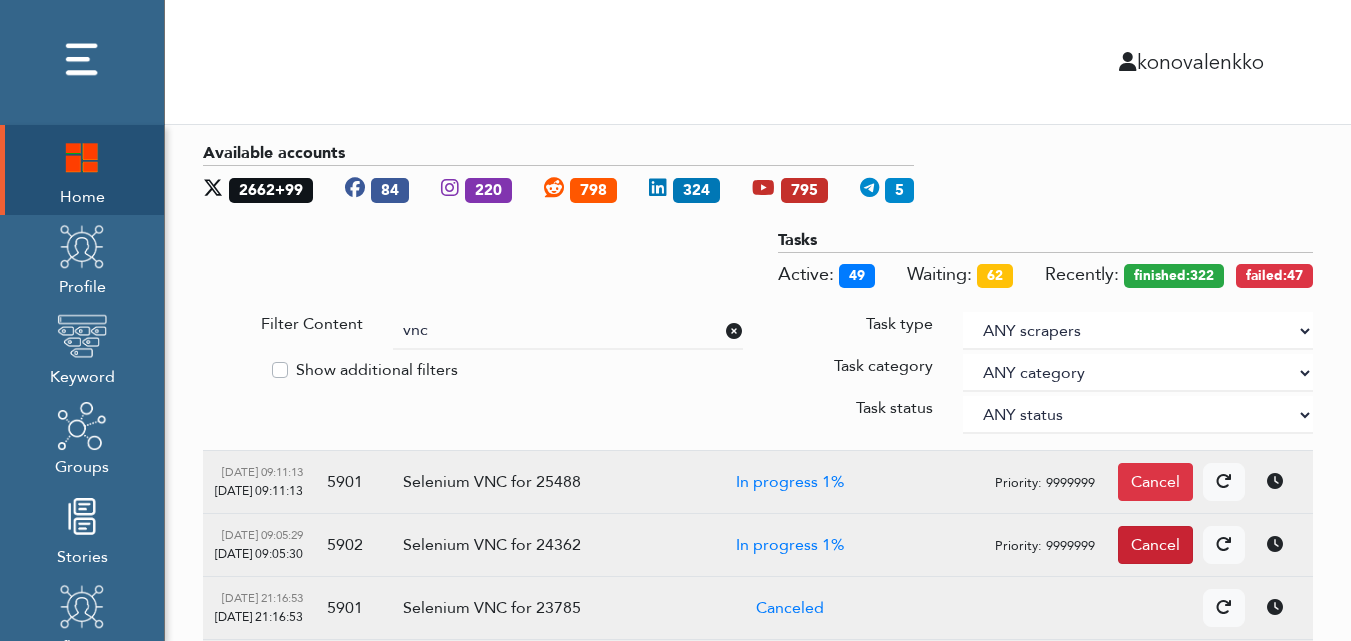 click on "Cancel" at bounding box center (1155, 545) 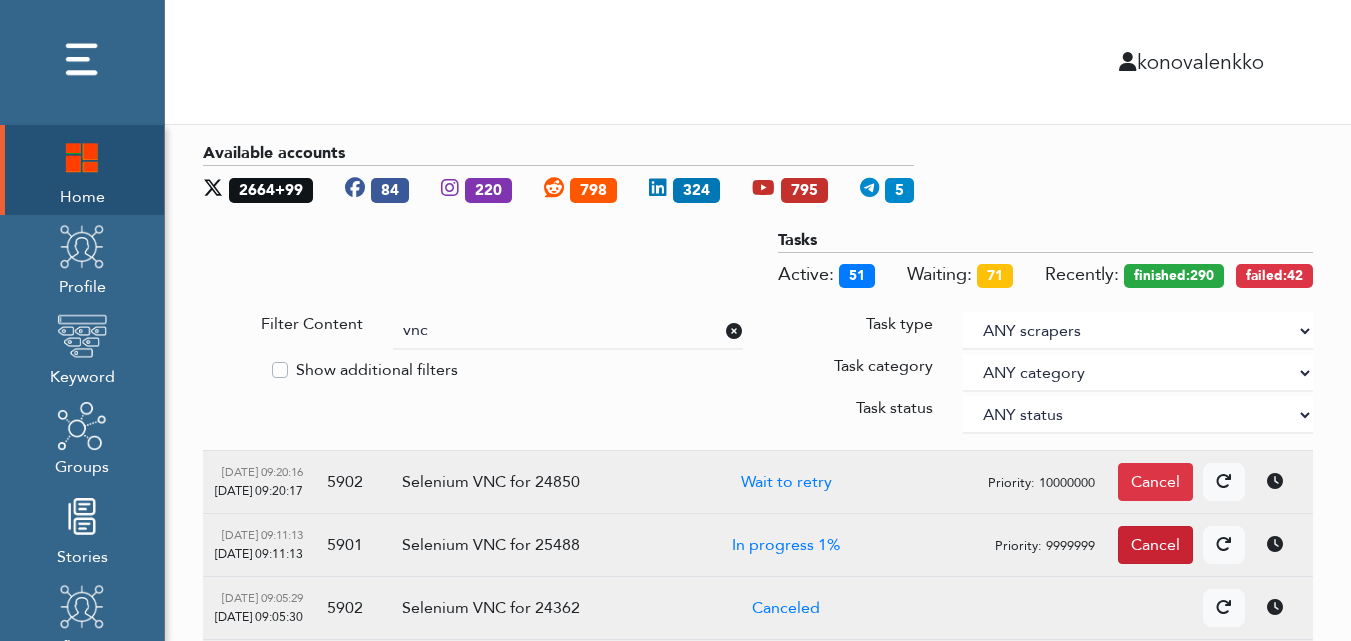 click on "Cancel" at bounding box center [1155, 545] 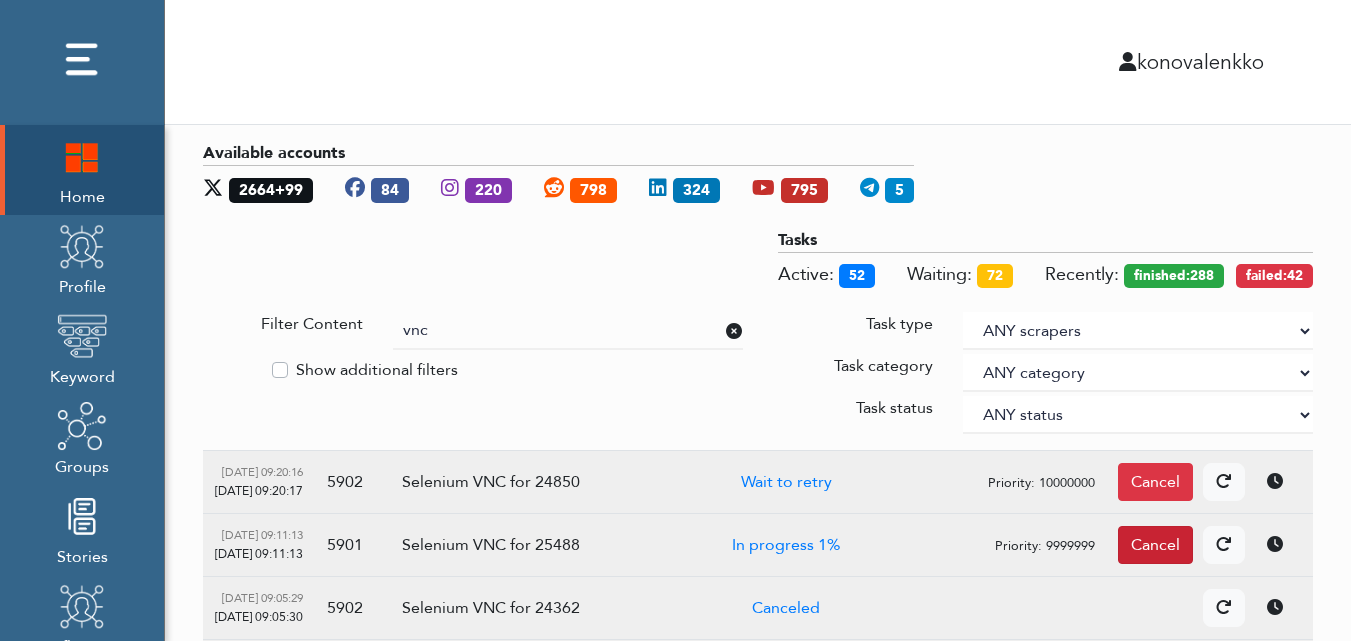 click on "Cancel" at bounding box center (1155, 545) 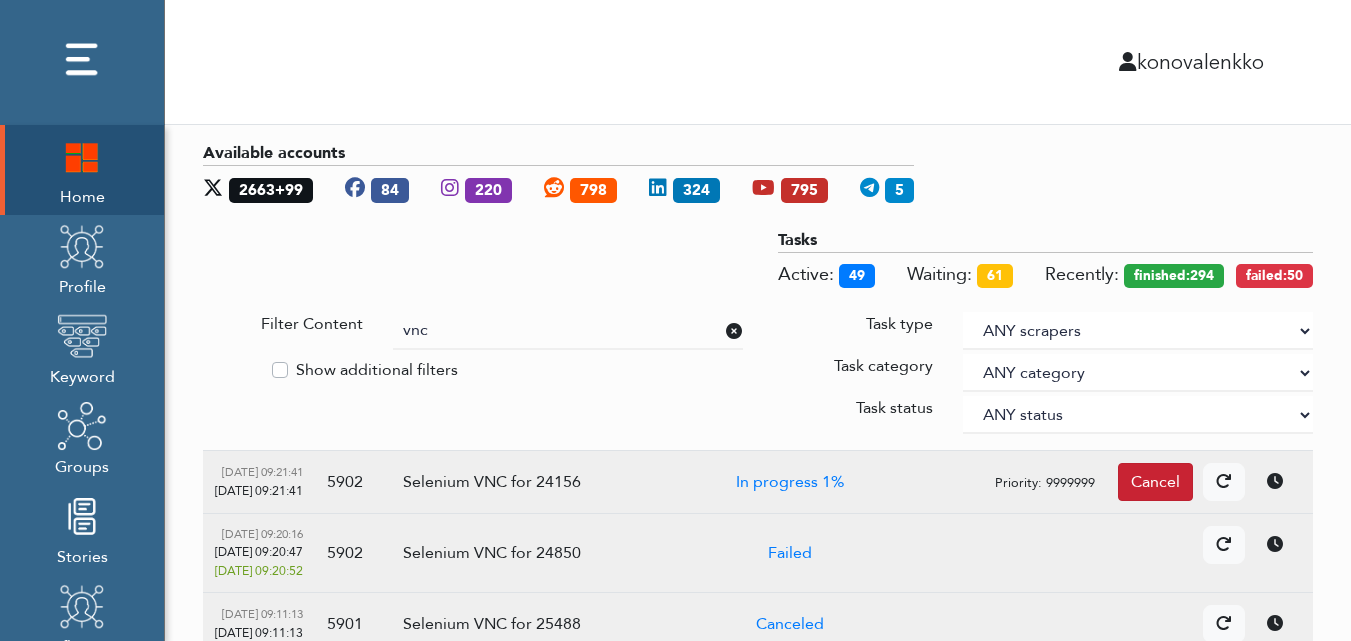 click on "Cancel" at bounding box center (1155, 482) 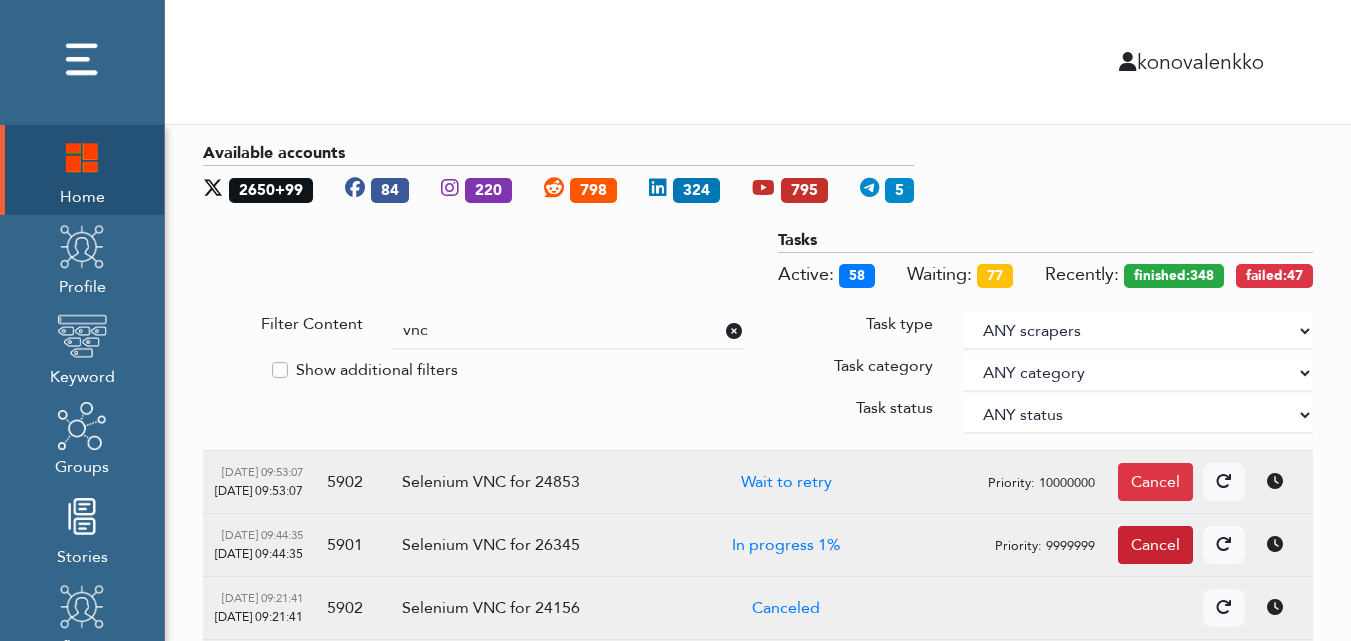 click on "Cancel" at bounding box center [1155, 545] 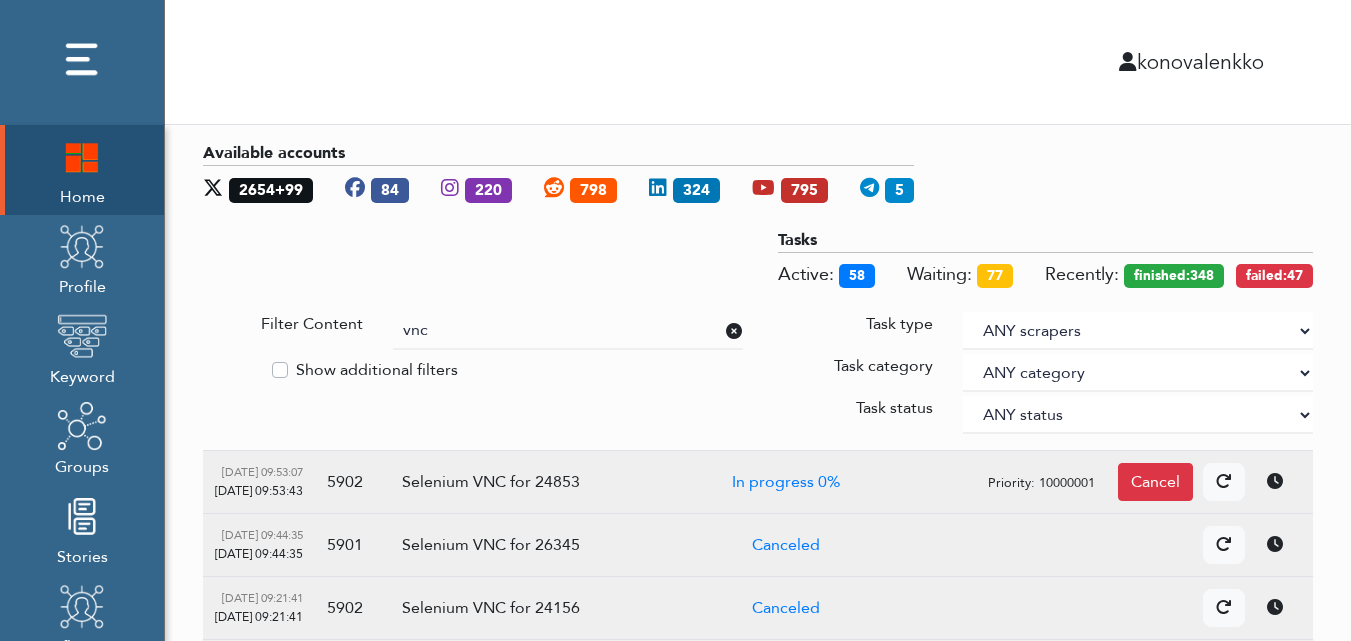 click on "Details
Cancel" at bounding box center (1091, 545) 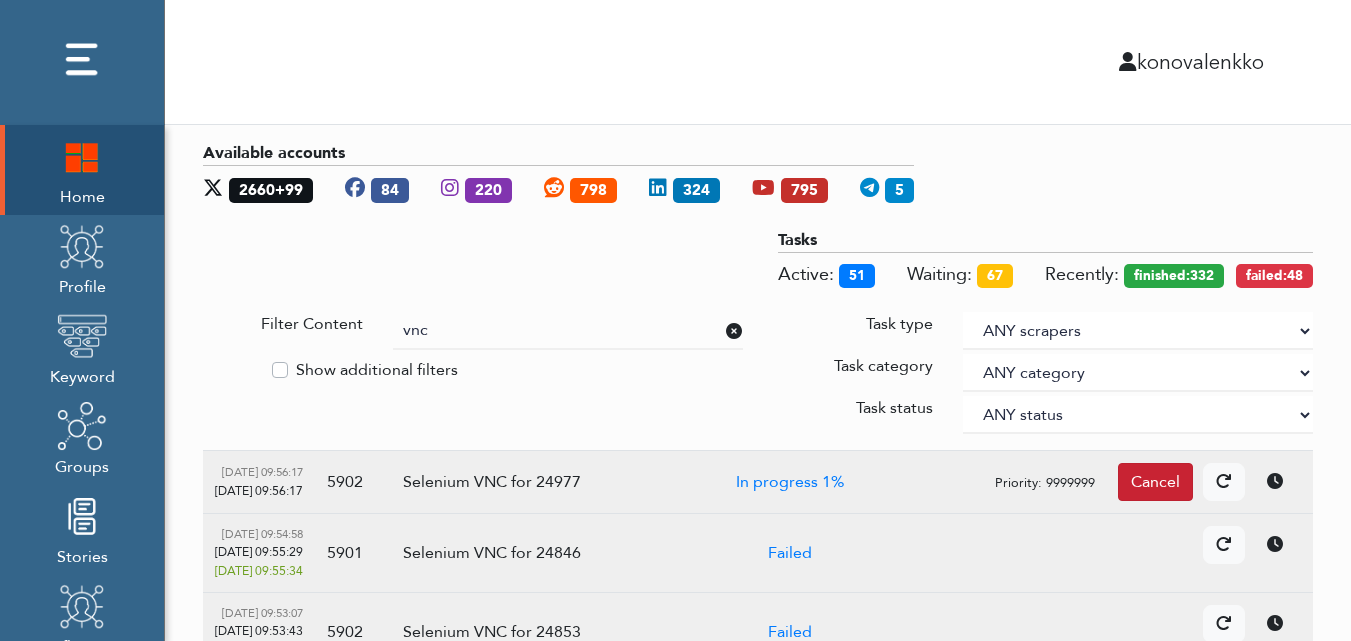 click on "Cancel" at bounding box center (1155, 482) 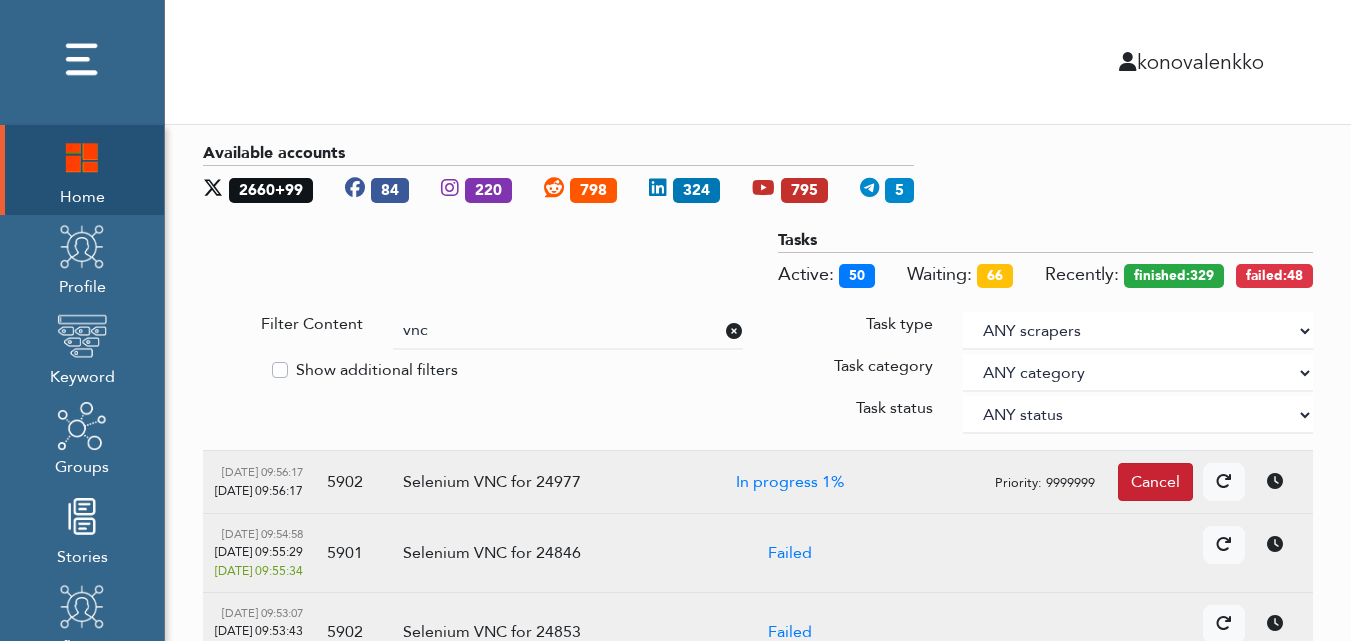 click on "Cancel" at bounding box center (1155, 482) 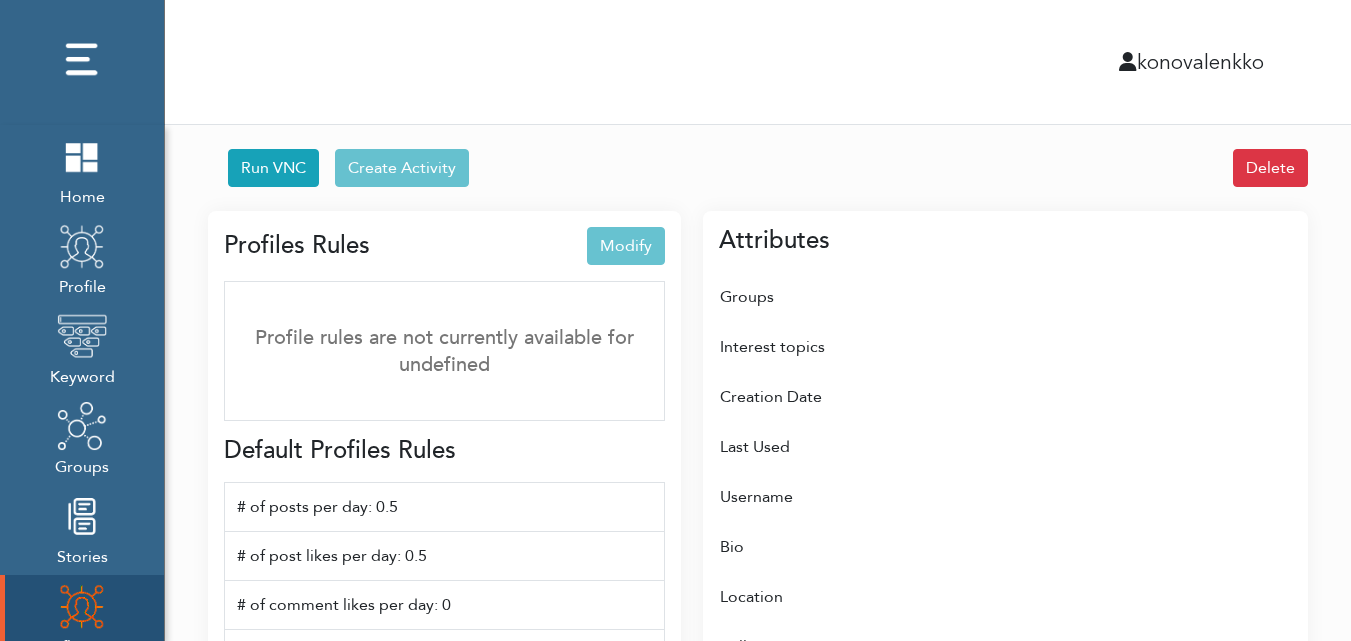 scroll, scrollTop: 0, scrollLeft: 0, axis: both 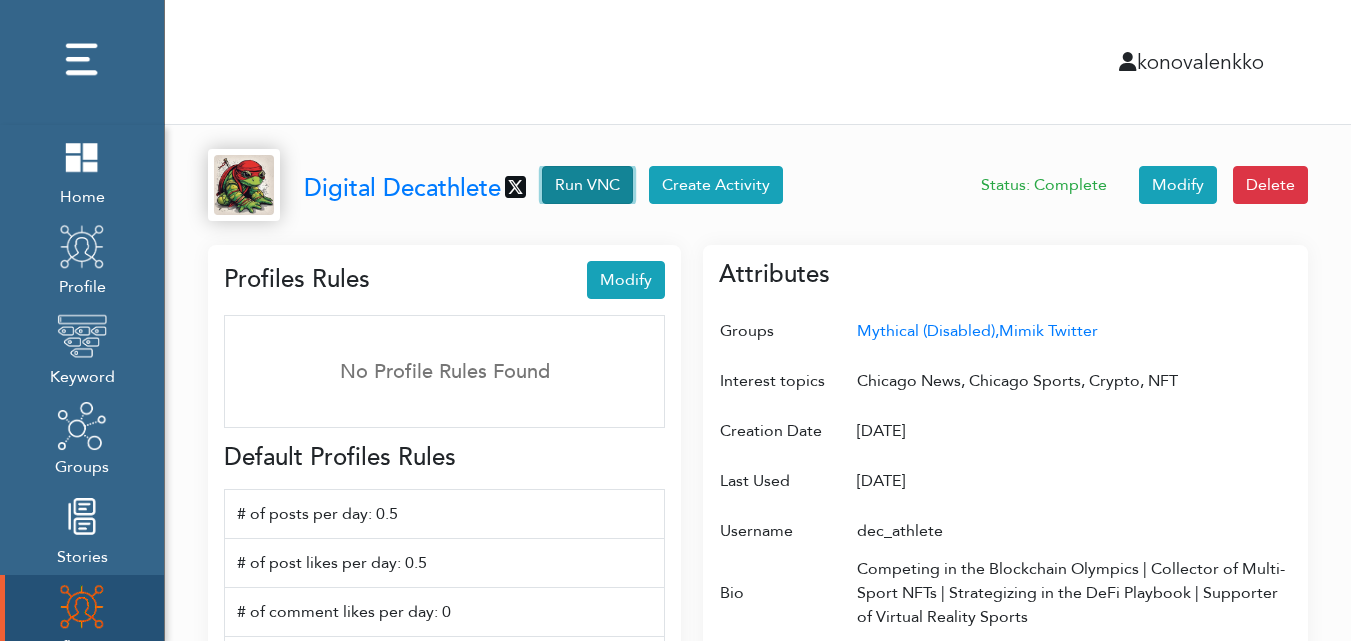 click on "Run VNC" at bounding box center [587, 185] 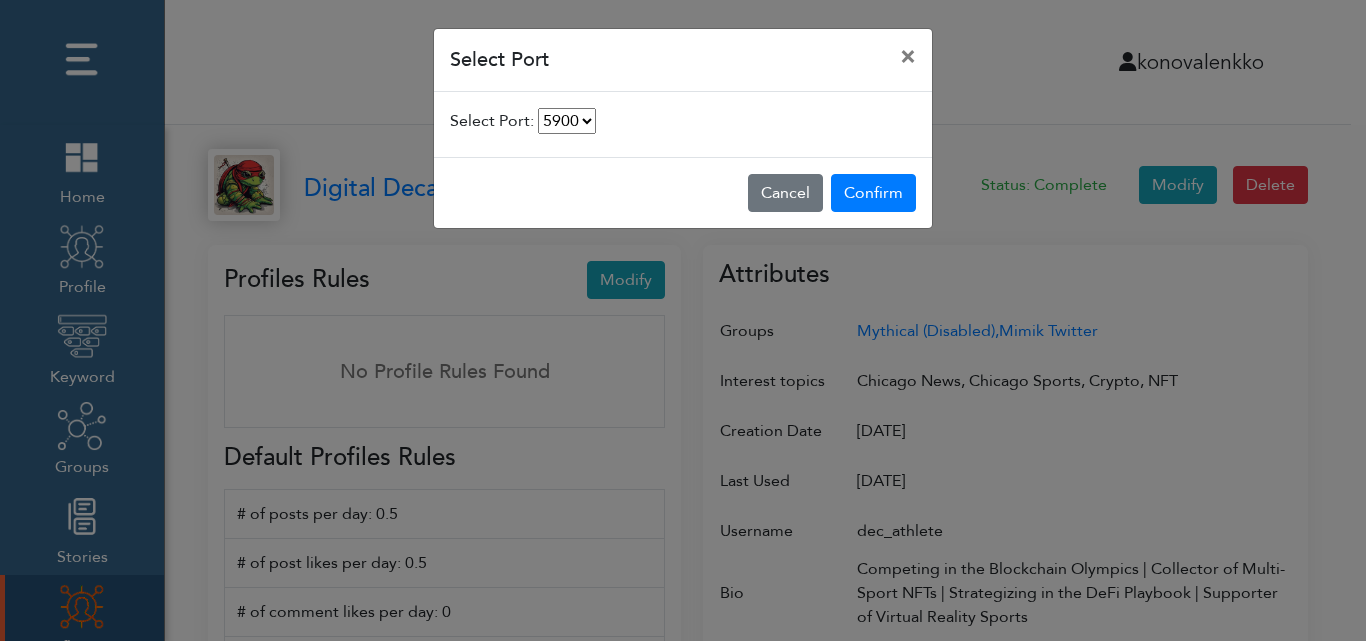 click on "5900 5901 5903 5904" at bounding box center [567, 121] 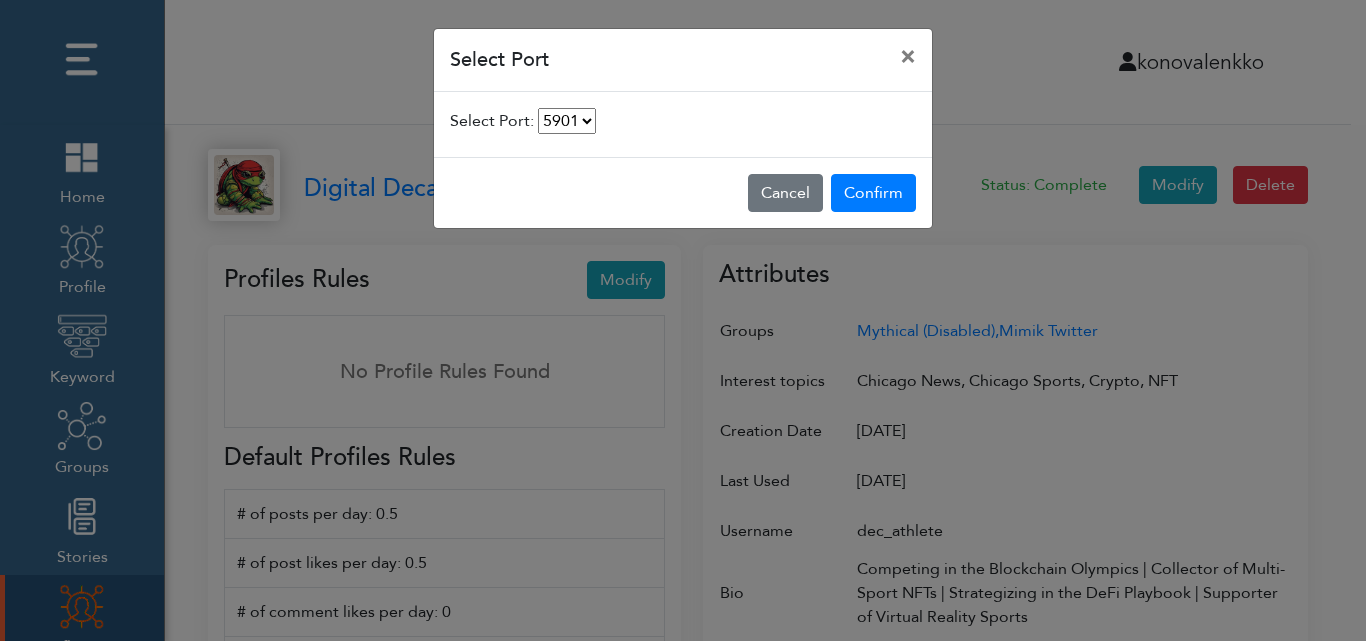 click on "5900 5901 5903 5904" at bounding box center (567, 121) 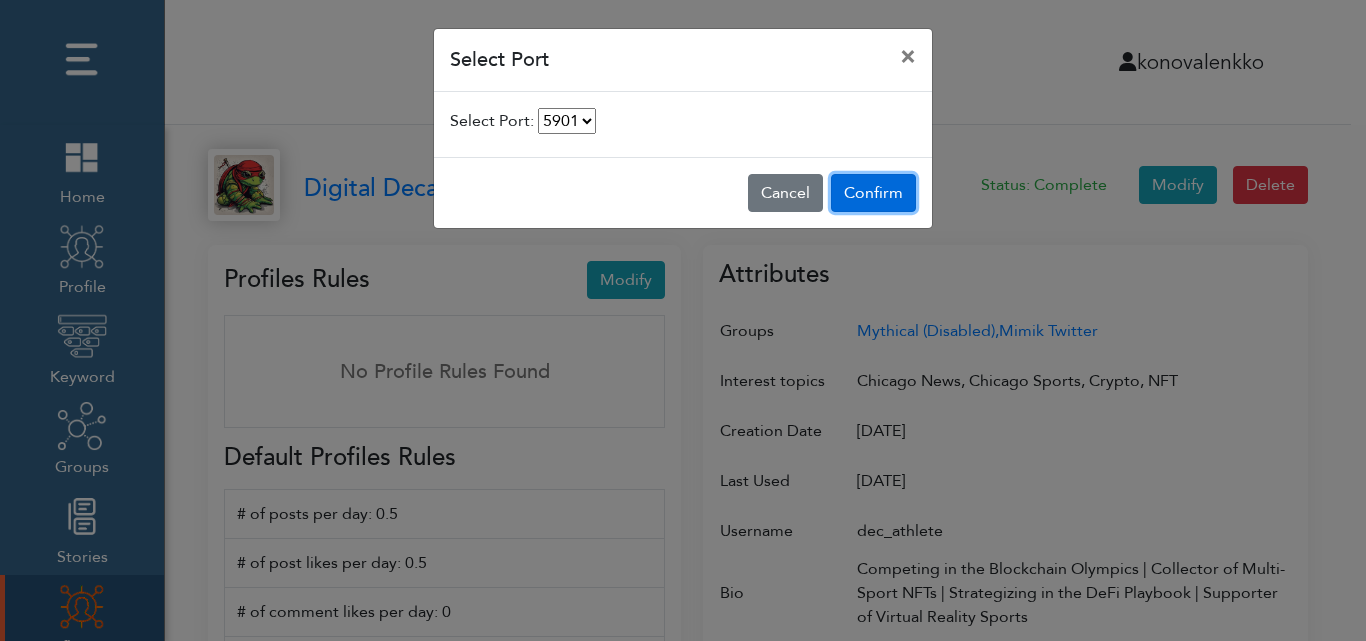 click on "Confirm" at bounding box center [873, 193] 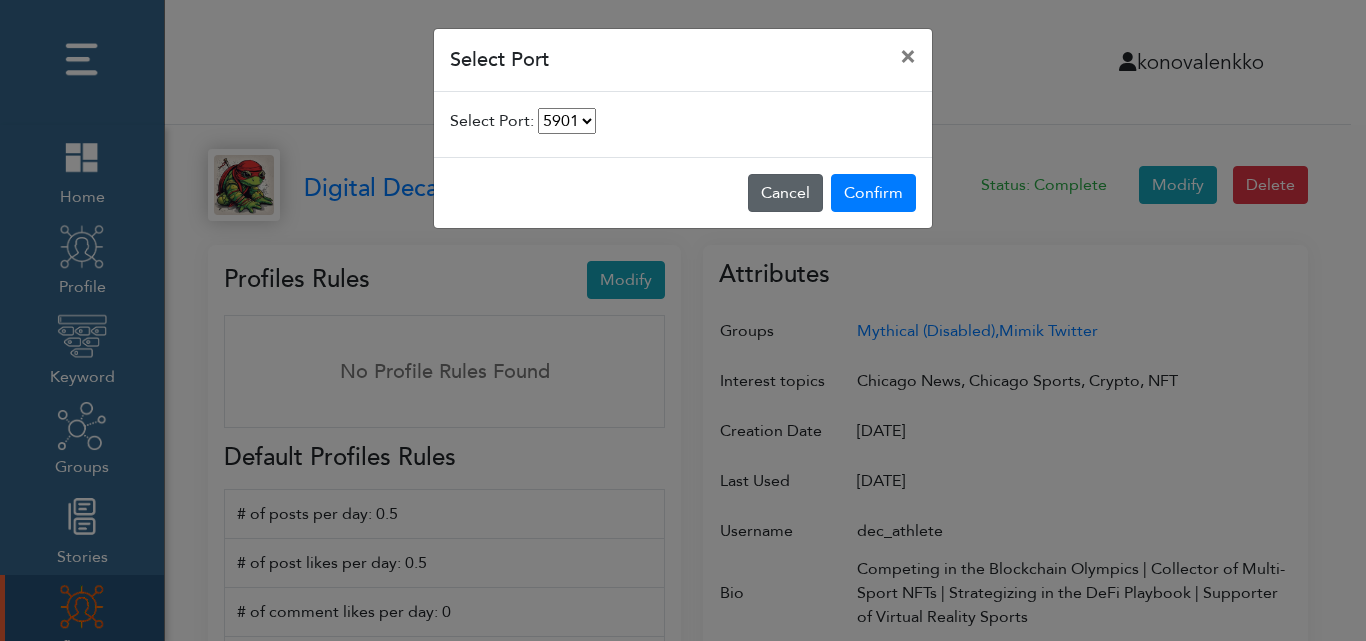select on "5901" 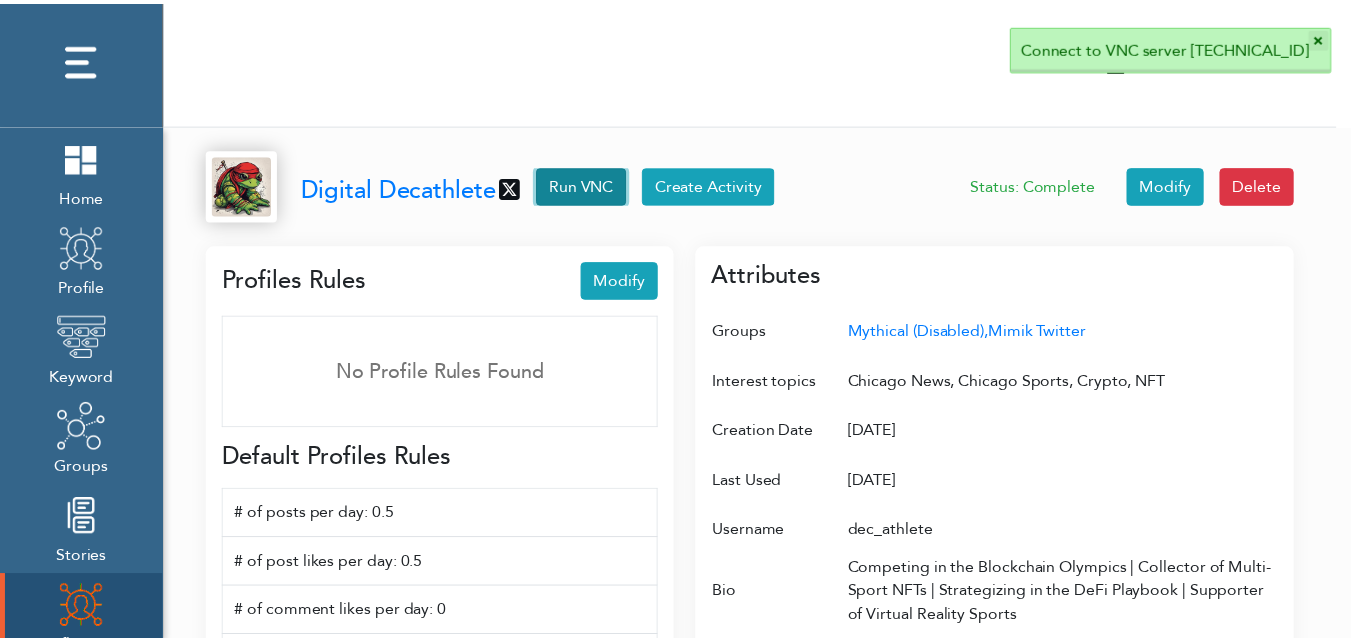 scroll, scrollTop: 10, scrollLeft: 10, axis: both 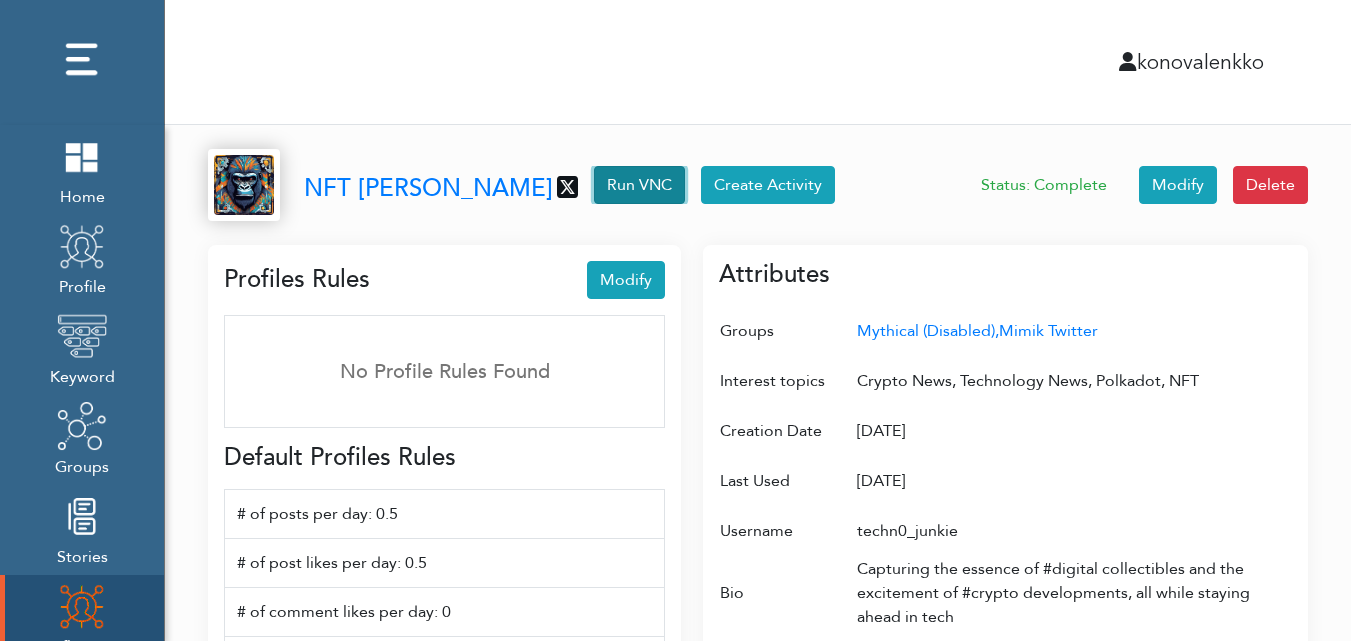 click on "Run VNC" at bounding box center (639, 185) 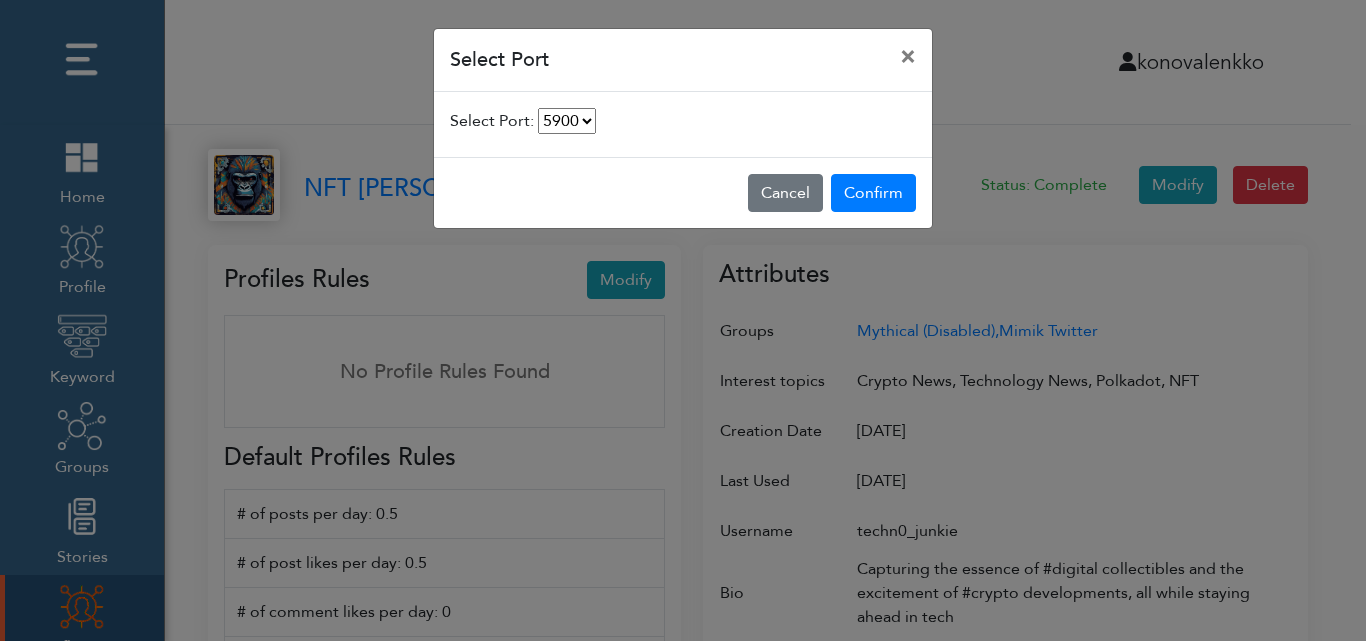 click on "5900 5902 5903 5904" at bounding box center (567, 121) 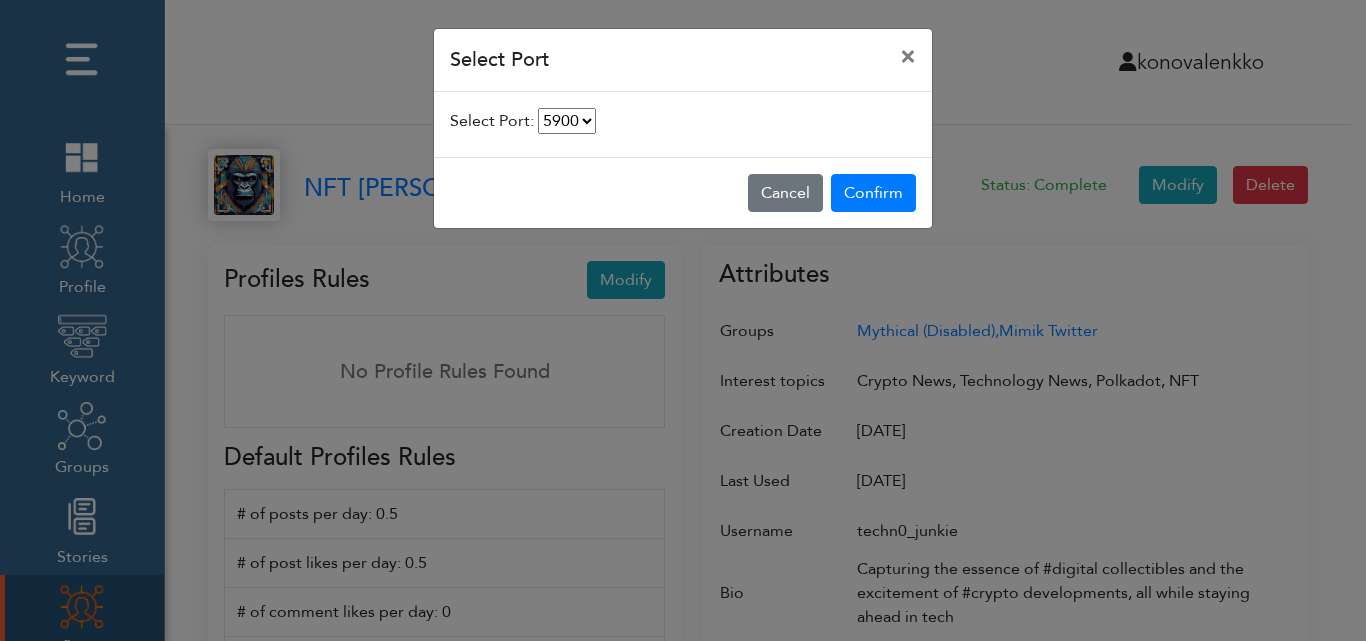 select on "5902" 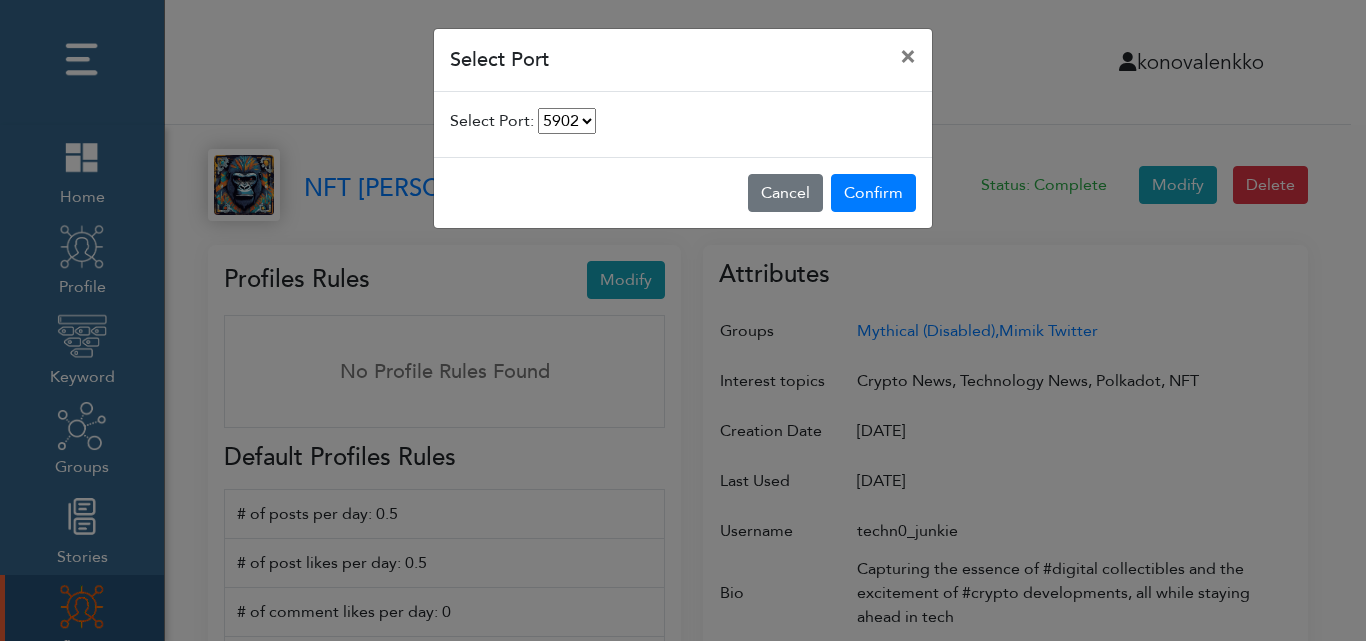 click on "5900 5902 5903 5904" at bounding box center [567, 121] 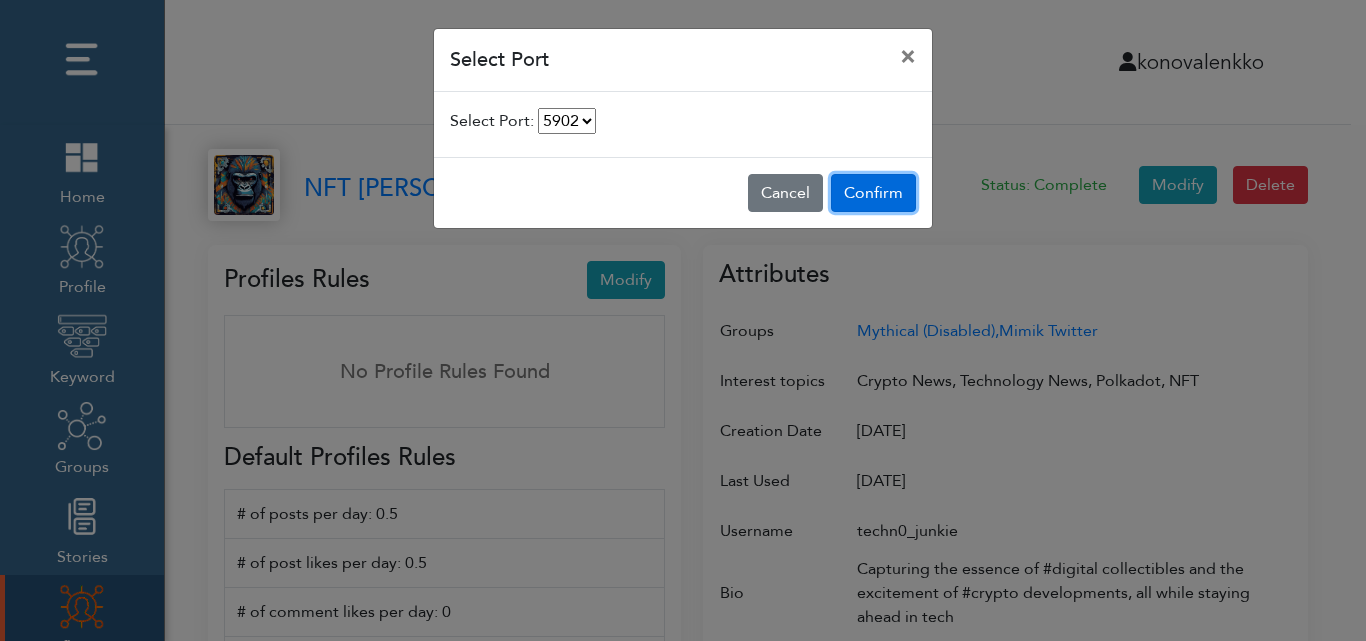 click on "Confirm" at bounding box center [873, 193] 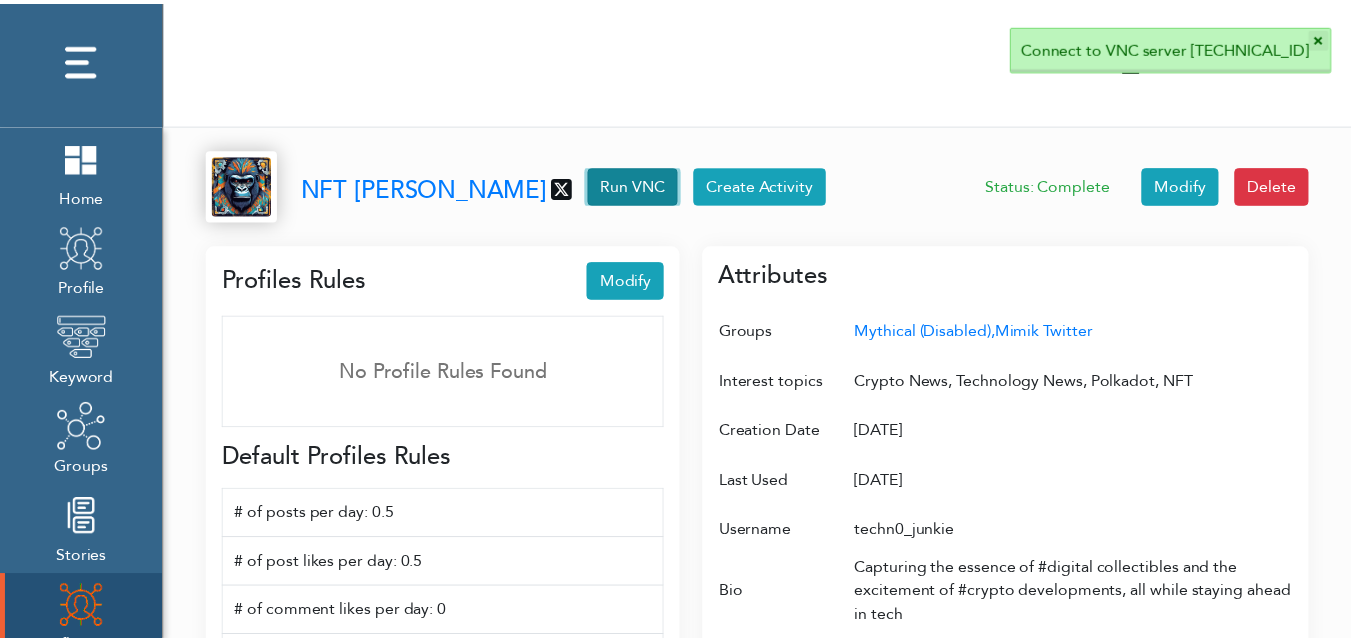 scroll, scrollTop: 10, scrollLeft: 10, axis: both 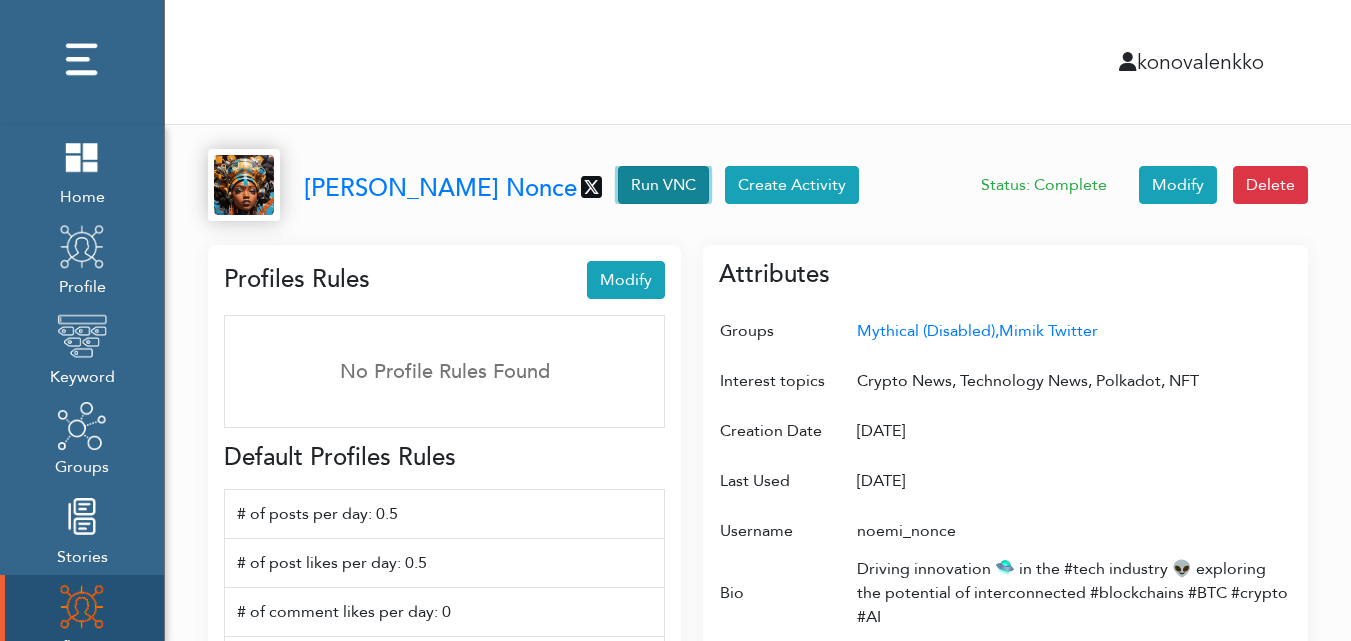 click on "Run VNC" at bounding box center [663, 185] 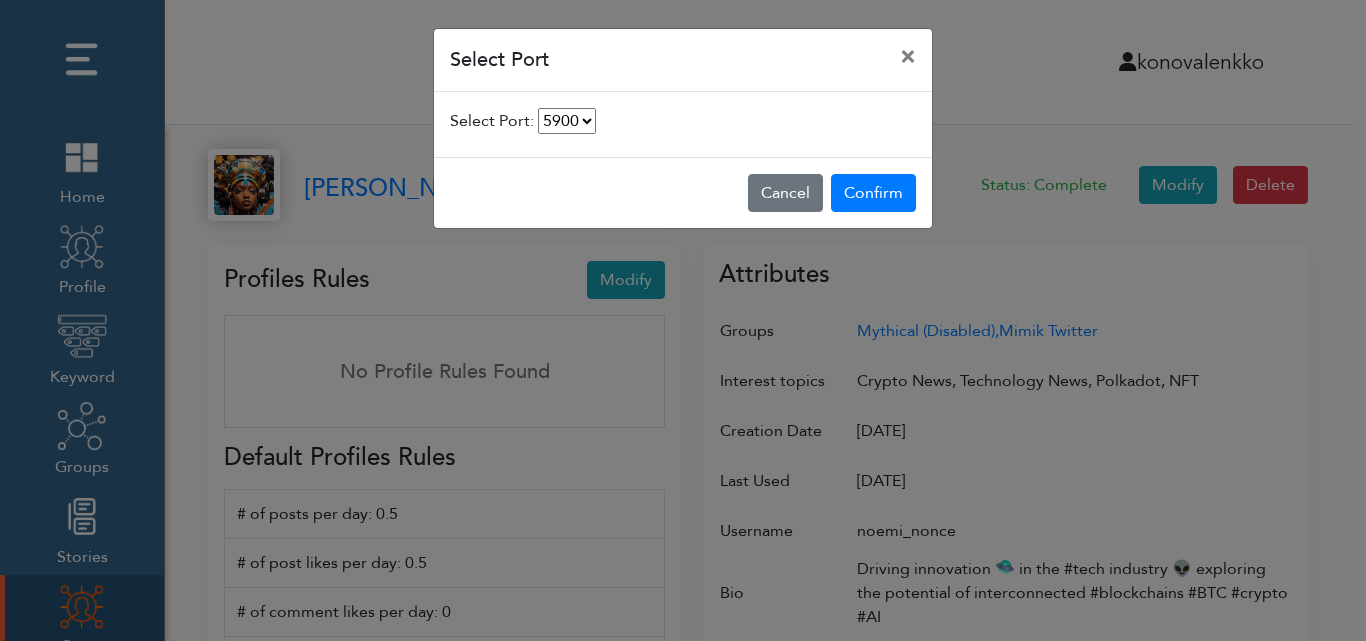 click on "5900 [CREDIT_CARD_NUMBER]" at bounding box center [567, 121] 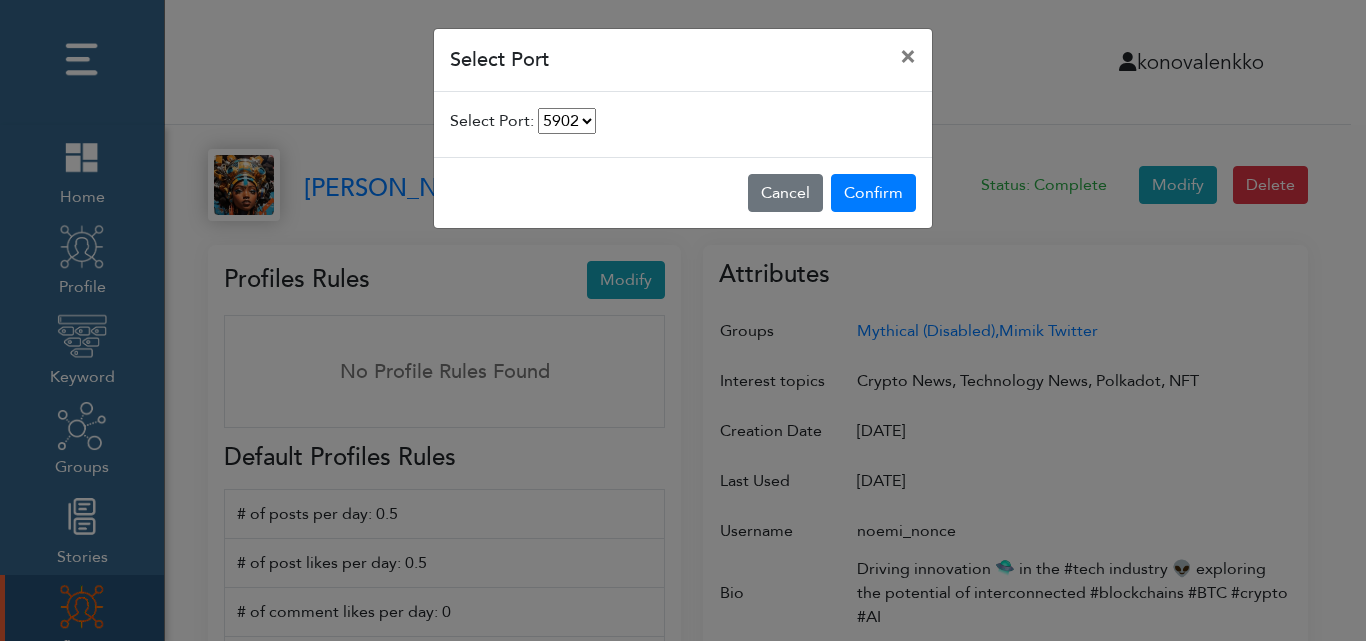 click on "5900 [CREDIT_CARD_NUMBER]" at bounding box center [567, 121] 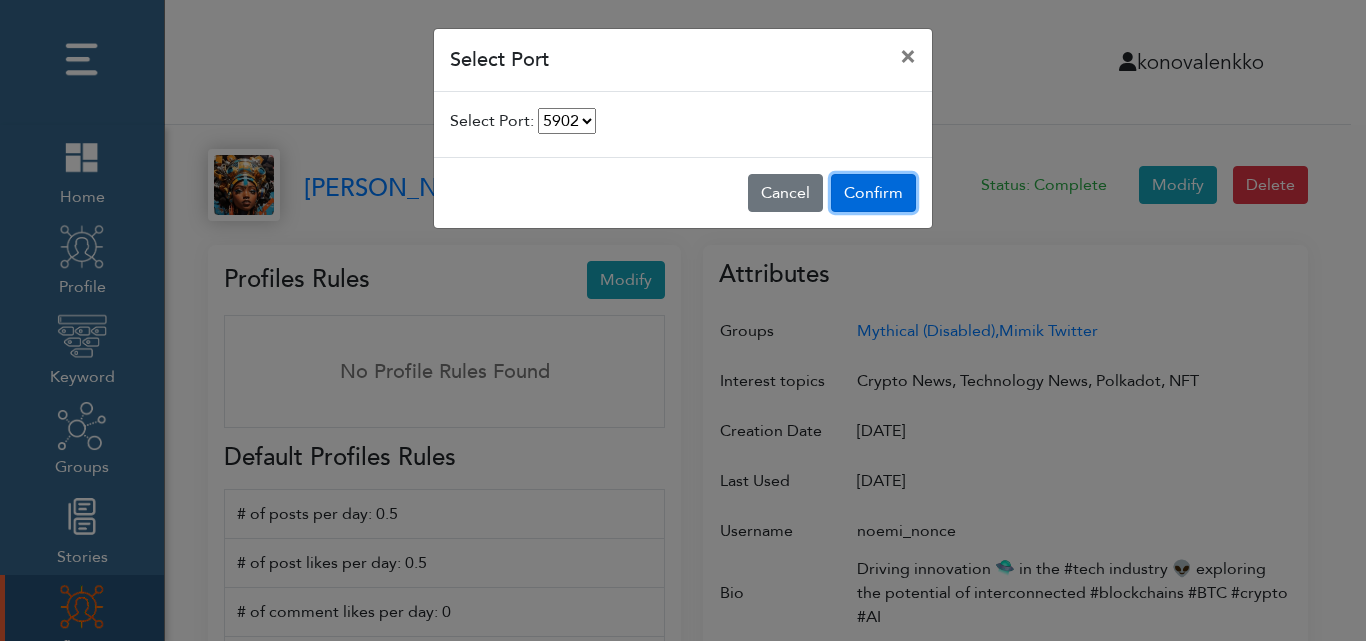 click on "Confirm" at bounding box center [873, 193] 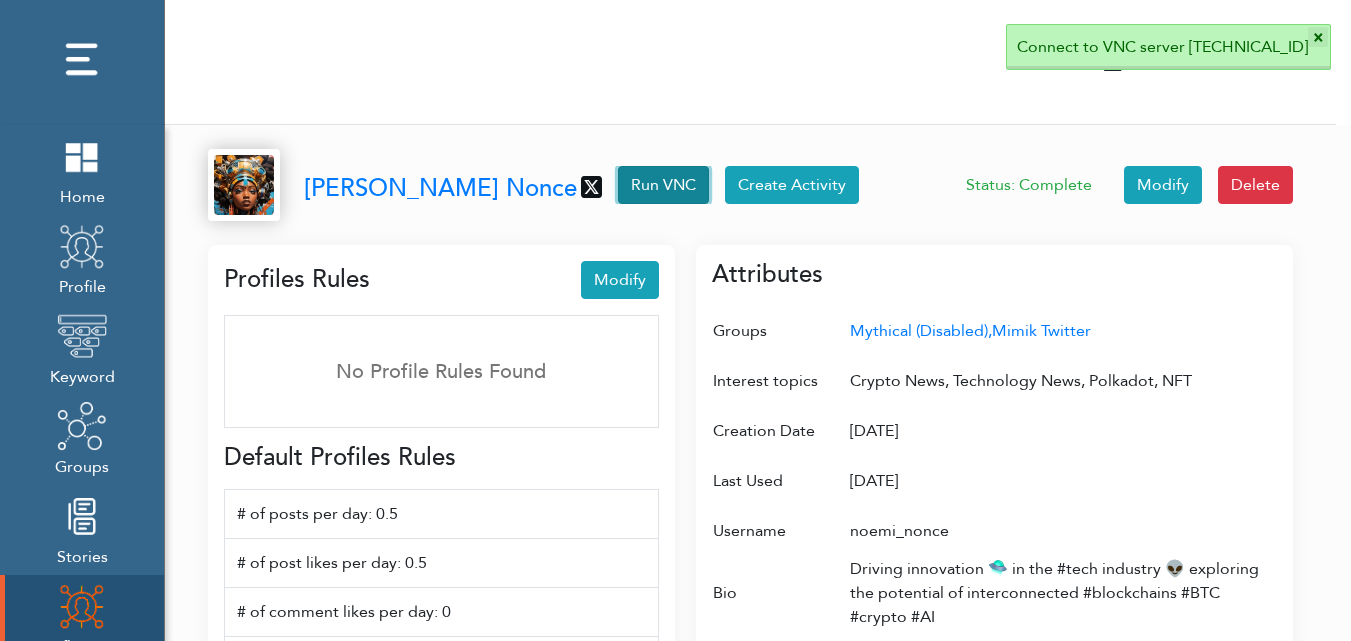 scroll, scrollTop: 10, scrollLeft: 10, axis: both 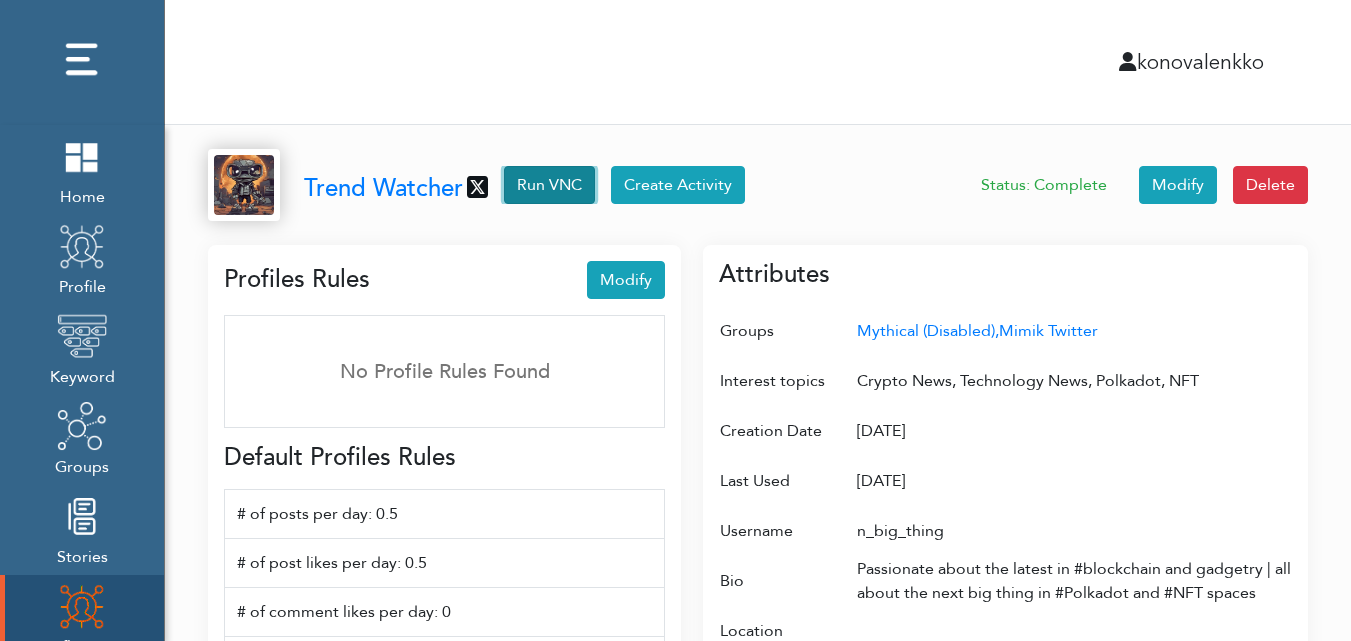 click on "Run VNC" at bounding box center (549, 185) 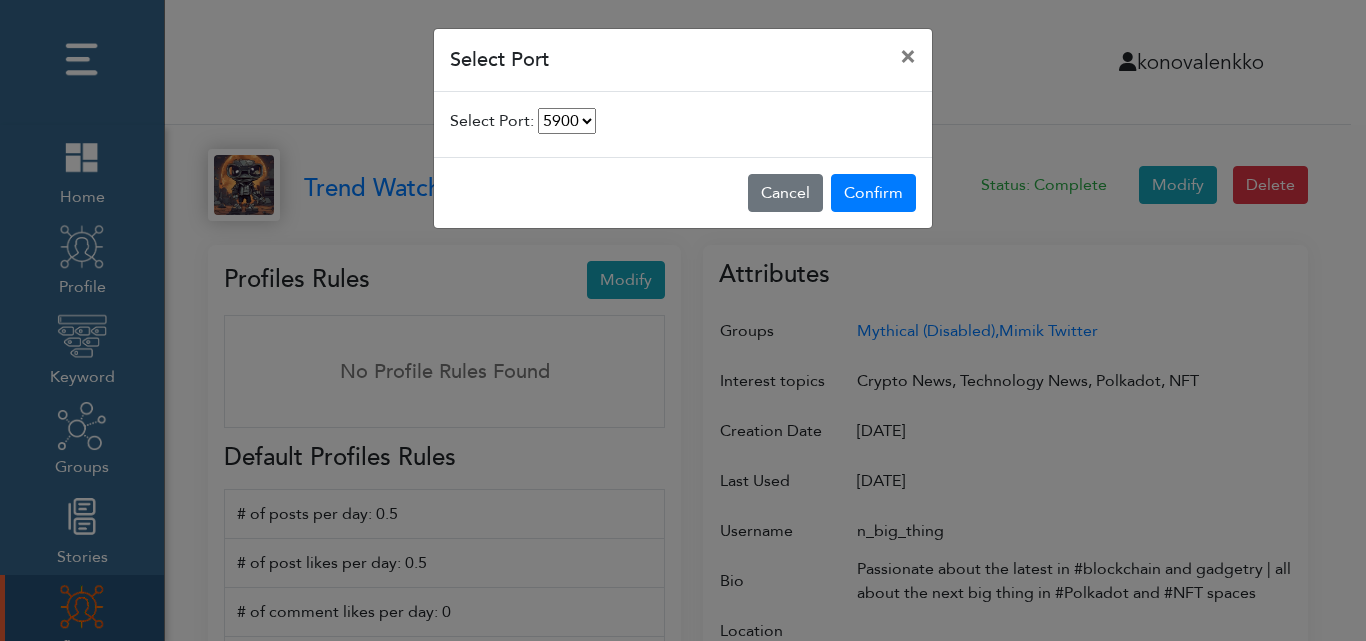 click on "5900 [CREDIT_CARD_NUMBER]" at bounding box center (567, 121) 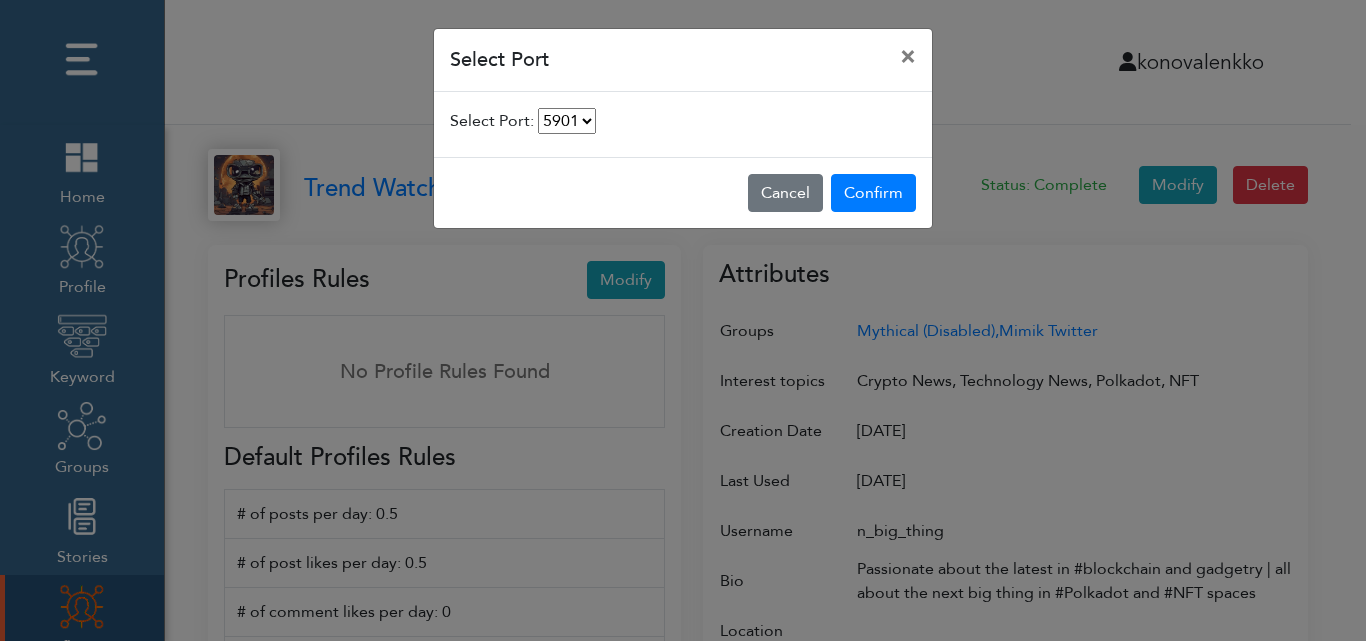 click on "5900 [CREDIT_CARD_NUMBER]" at bounding box center (567, 121) 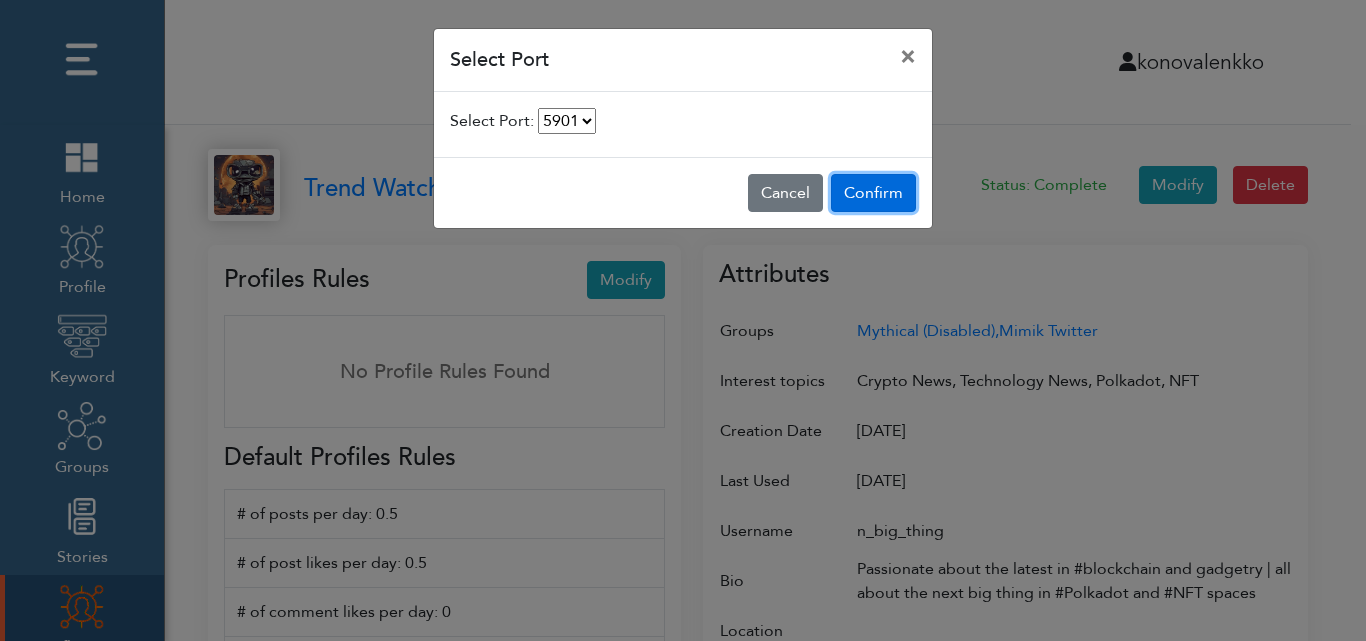 click on "Confirm" at bounding box center [873, 193] 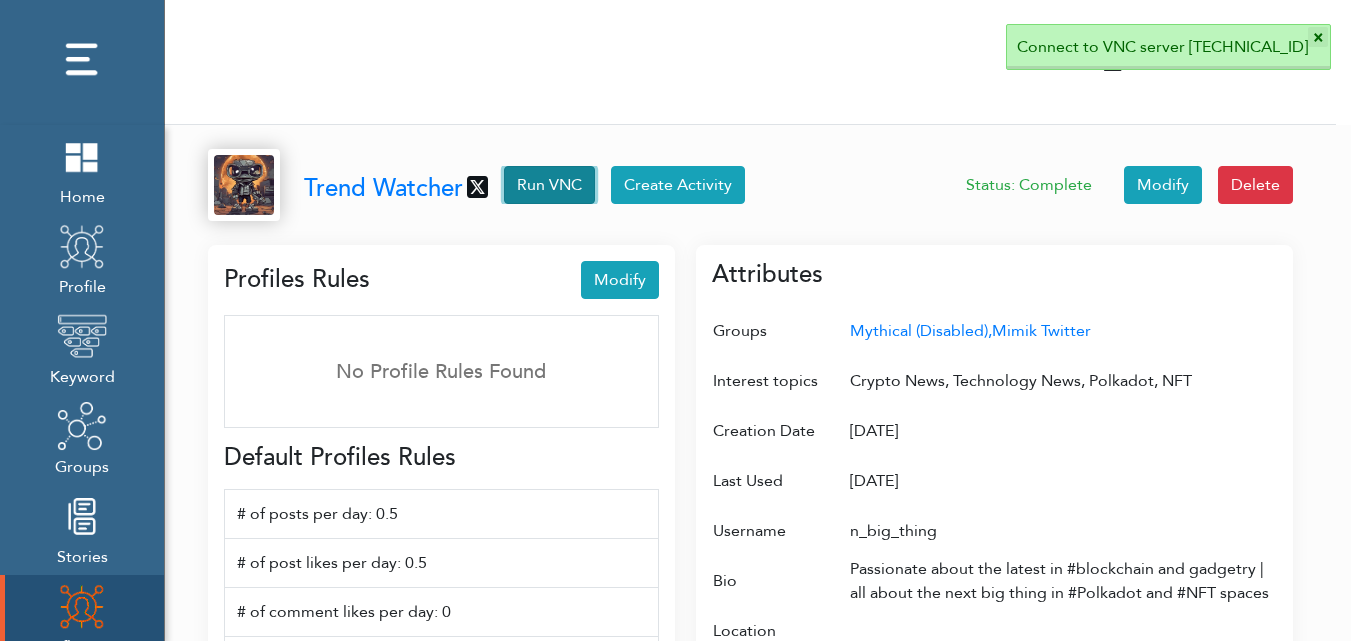 scroll, scrollTop: 10, scrollLeft: 10, axis: both 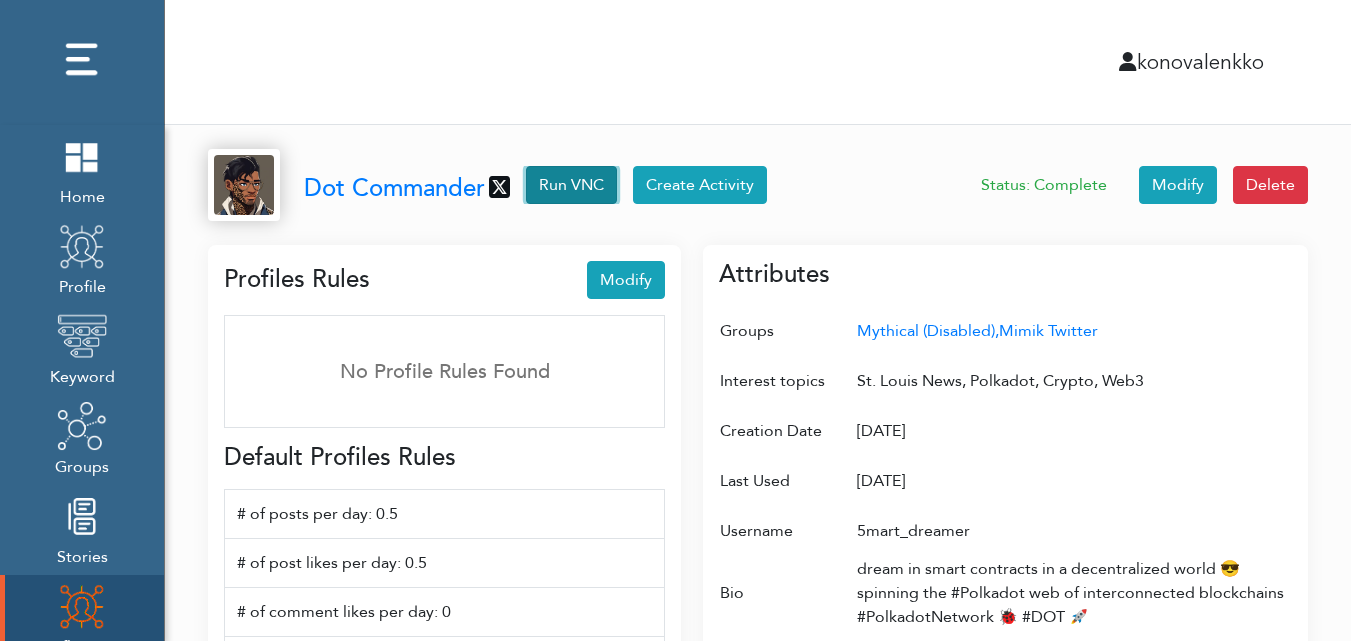 click on "Run VNC" at bounding box center [571, 185] 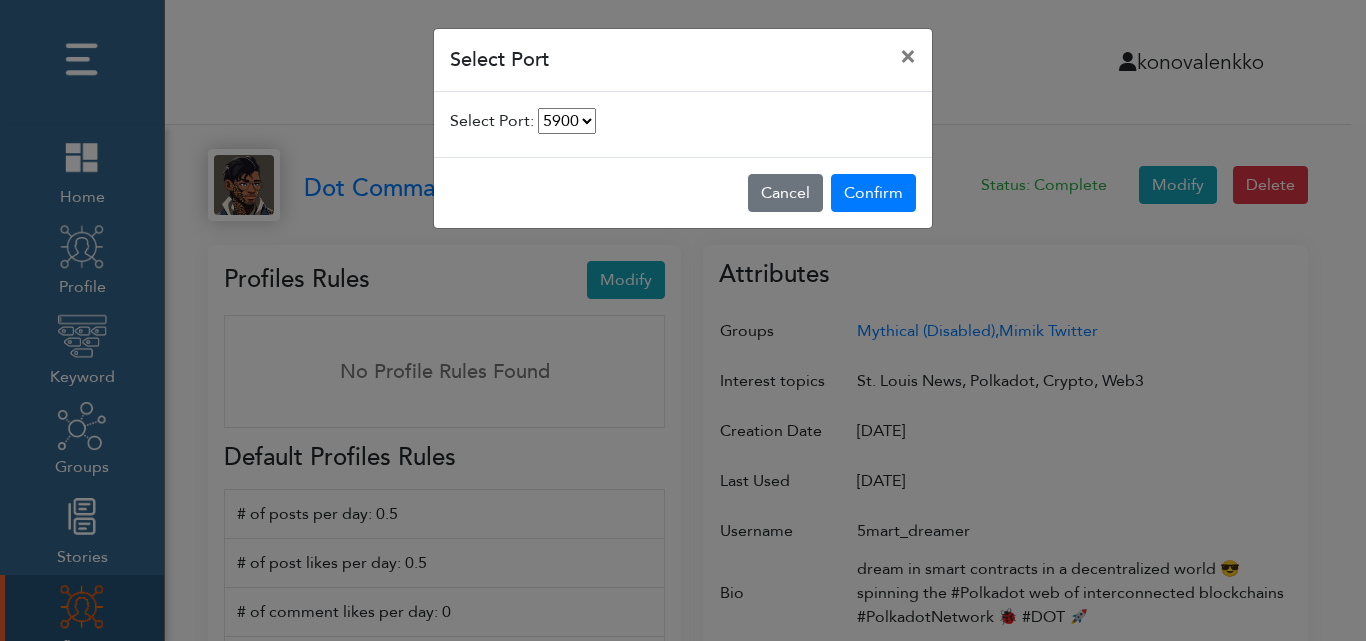 click on "5900 5902 5903 5904" at bounding box center [567, 121] 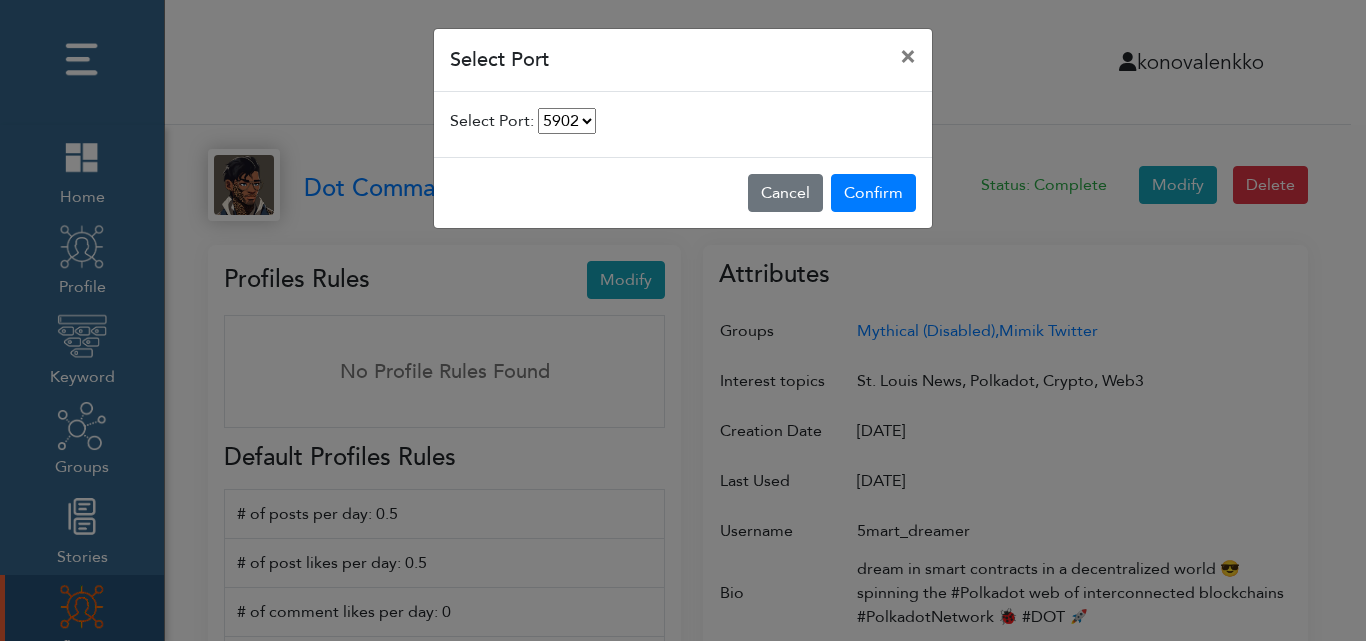 click on "5900 5902 5903 5904" at bounding box center (567, 121) 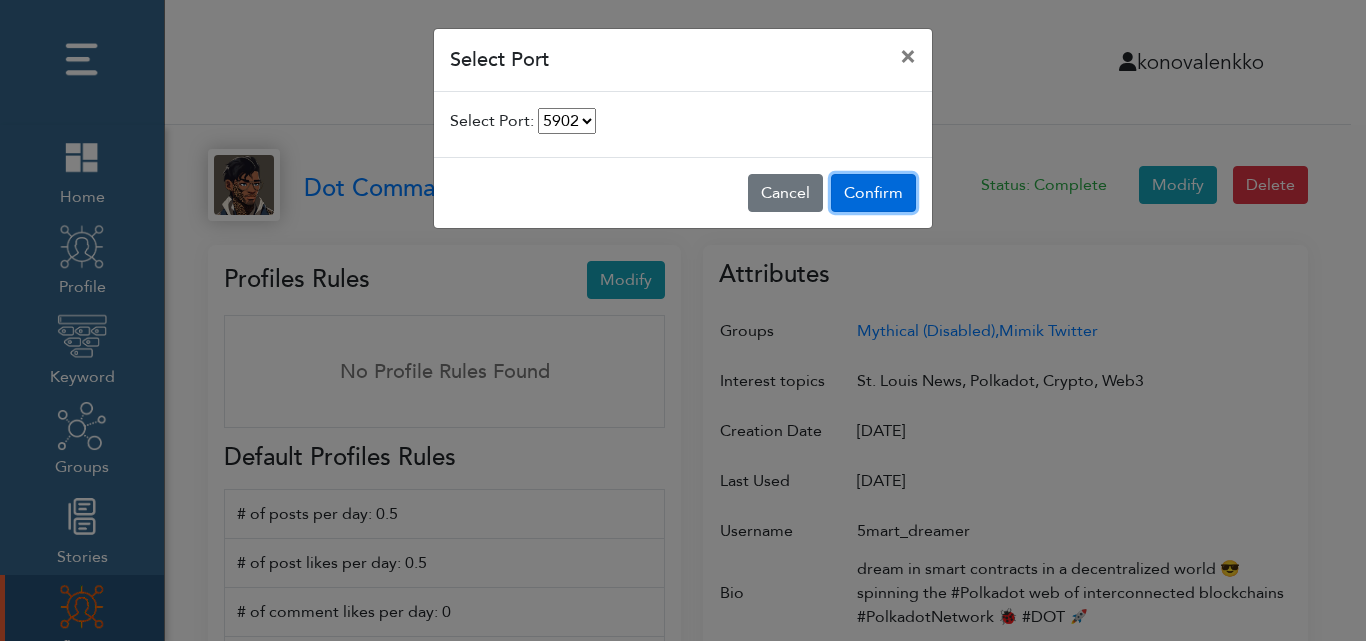 click on "Confirm" at bounding box center (873, 193) 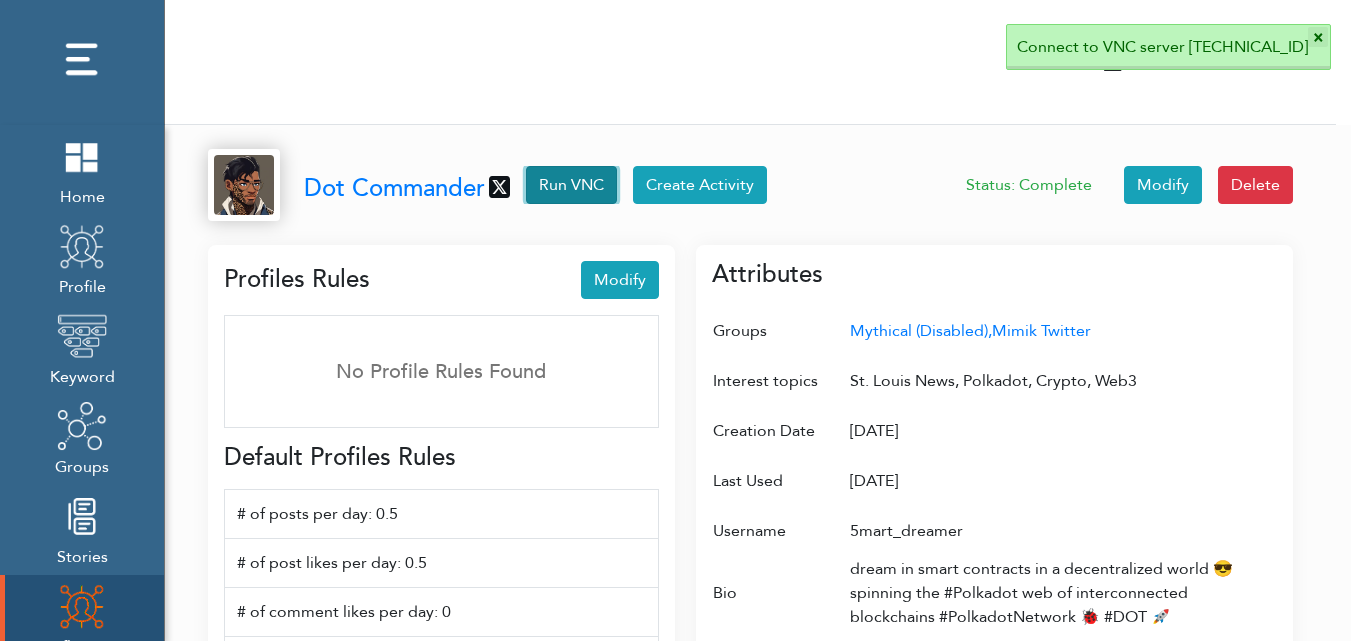 scroll, scrollTop: 10, scrollLeft: 10, axis: both 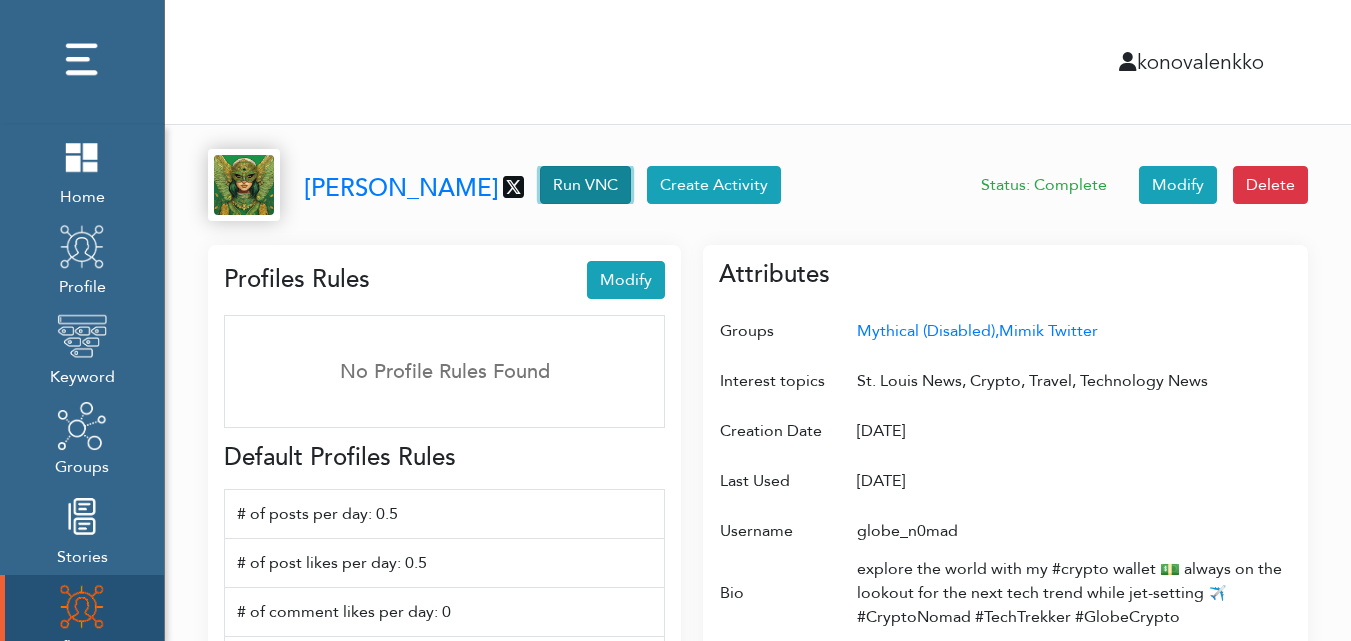 click on "Run VNC" at bounding box center [585, 185] 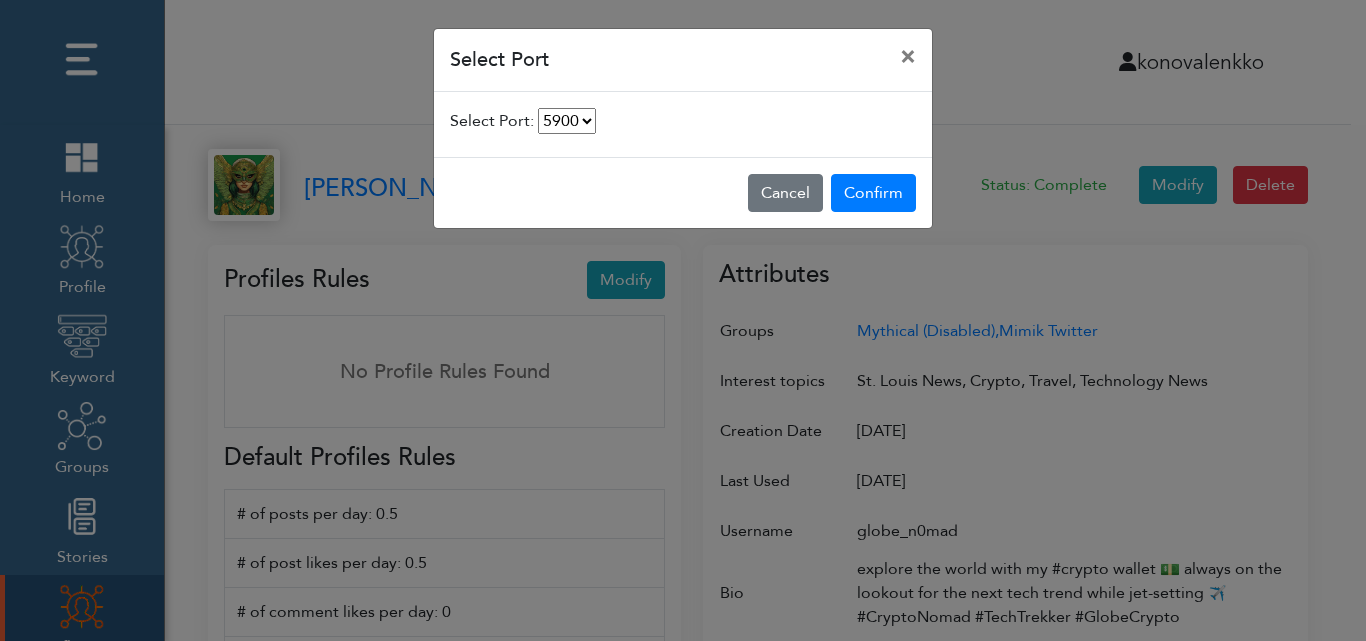 click on "5900 [CREDIT_CARD_NUMBER]" at bounding box center (567, 121) 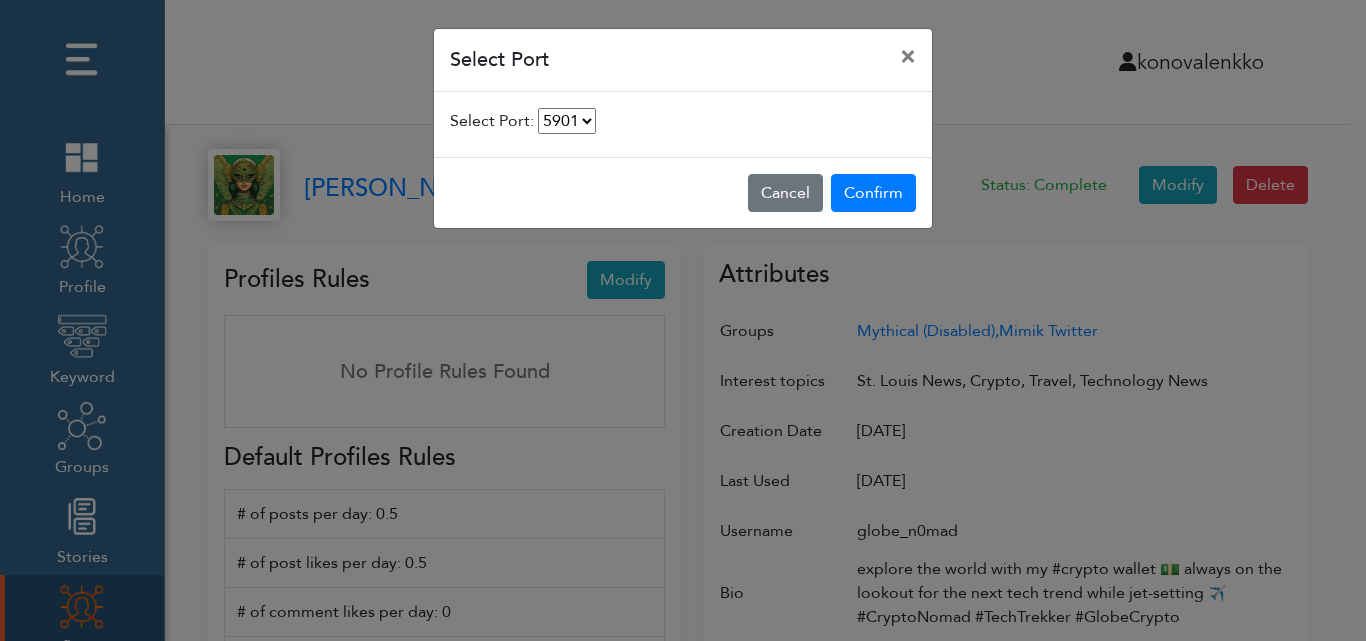 click on "5900 [CREDIT_CARD_NUMBER]" at bounding box center [567, 121] 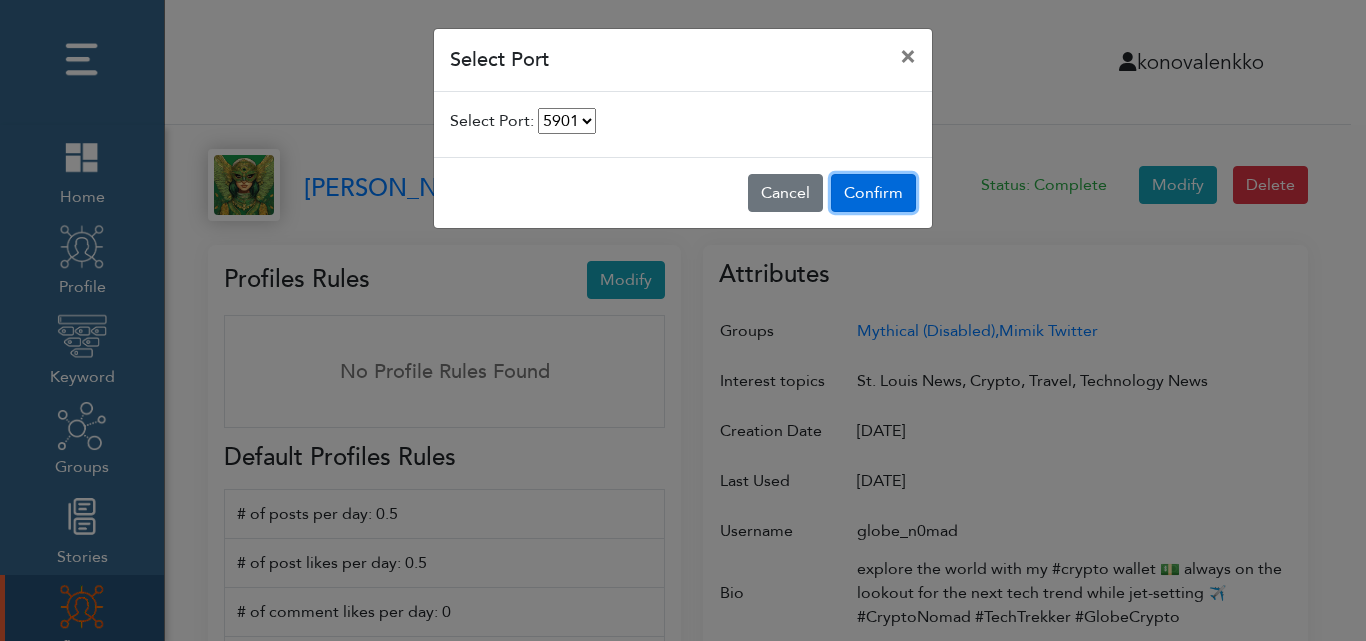 click on "Confirm" at bounding box center (873, 193) 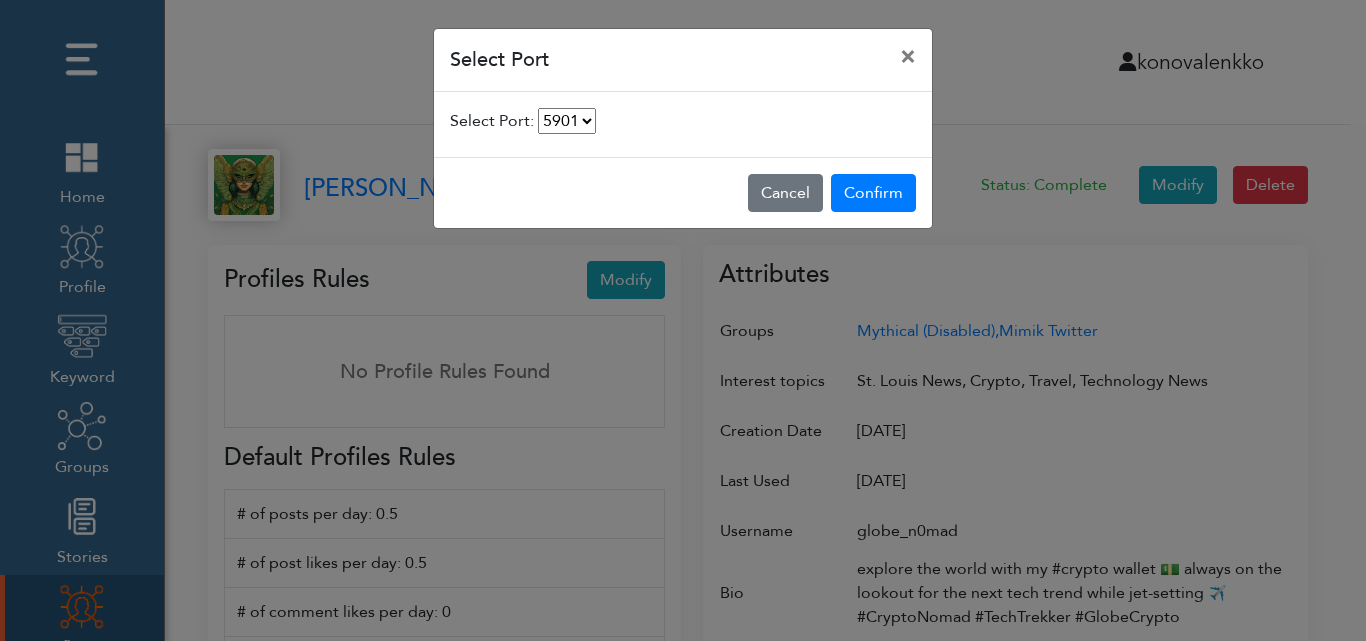 select on "5901" 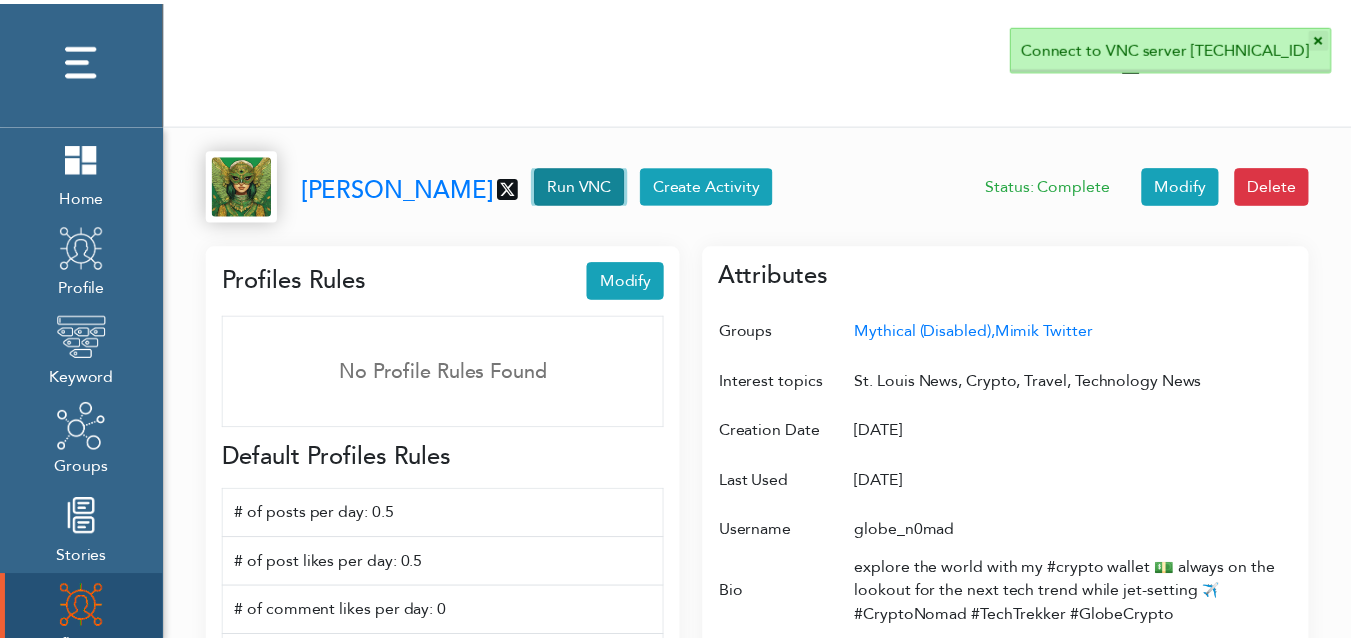 scroll, scrollTop: 10, scrollLeft: 10, axis: both 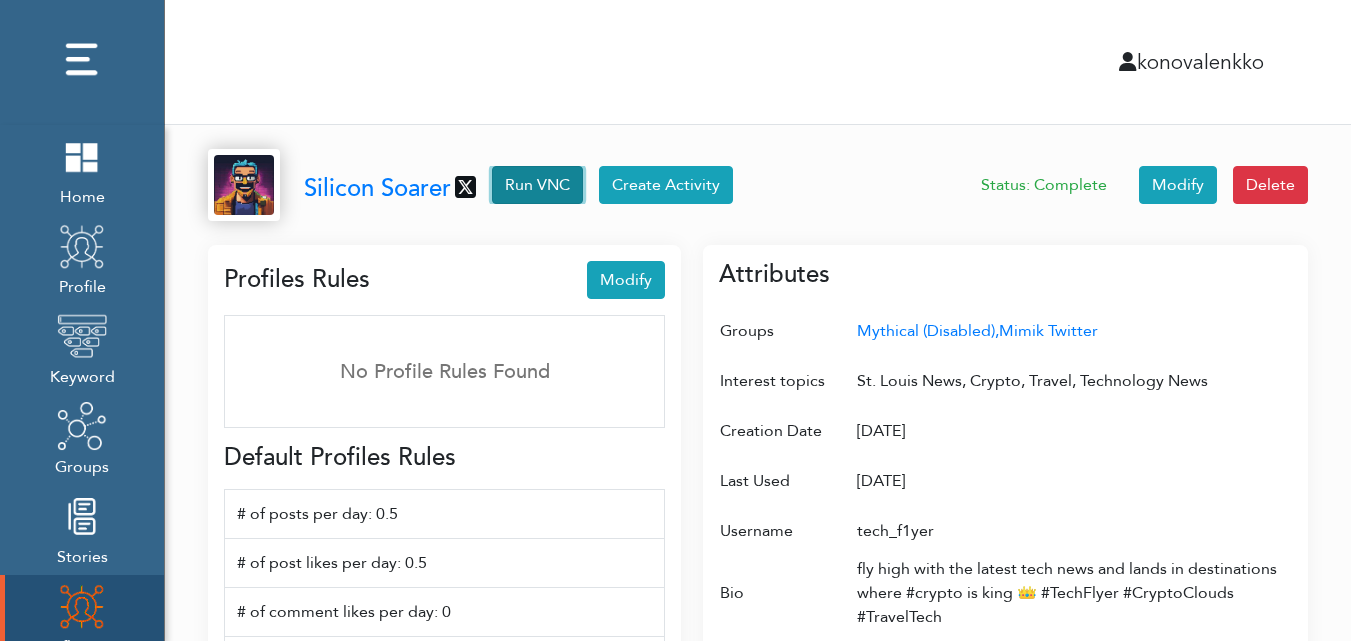 click on "Run VNC" at bounding box center [537, 185] 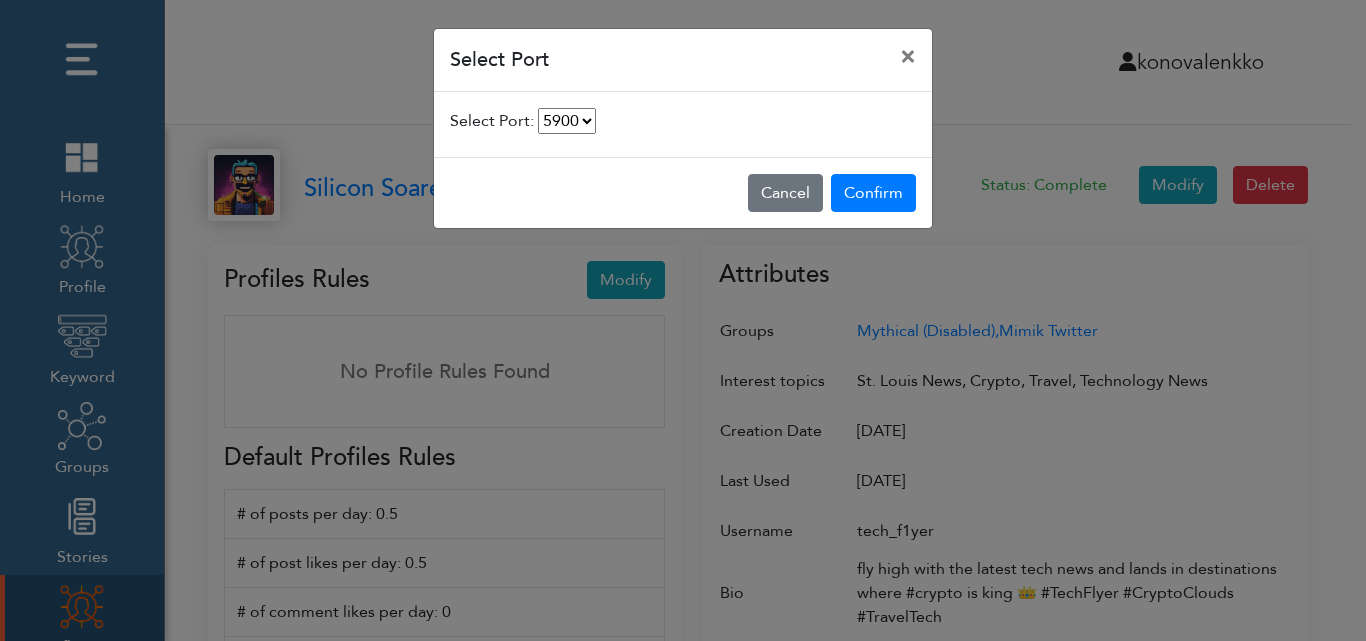 click on "5900 [CREDIT_CARD_NUMBER]" at bounding box center [567, 121] 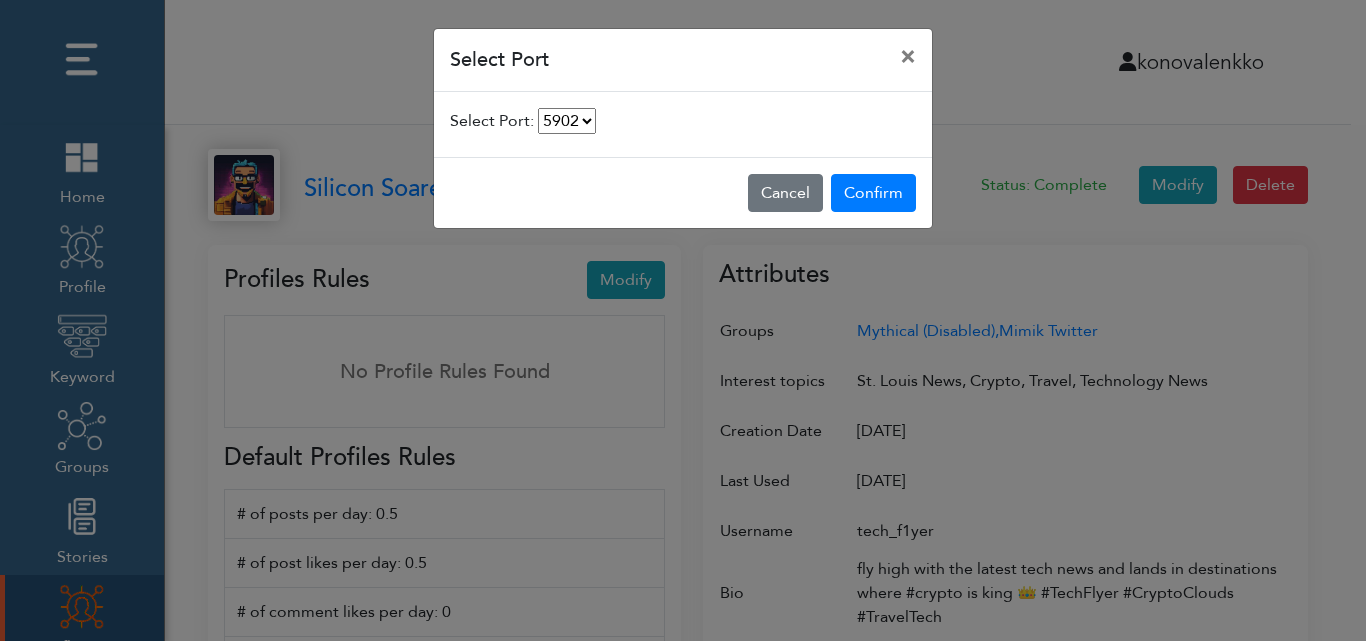 click on "5900 [CREDIT_CARD_NUMBER]" at bounding box center [567, 121] 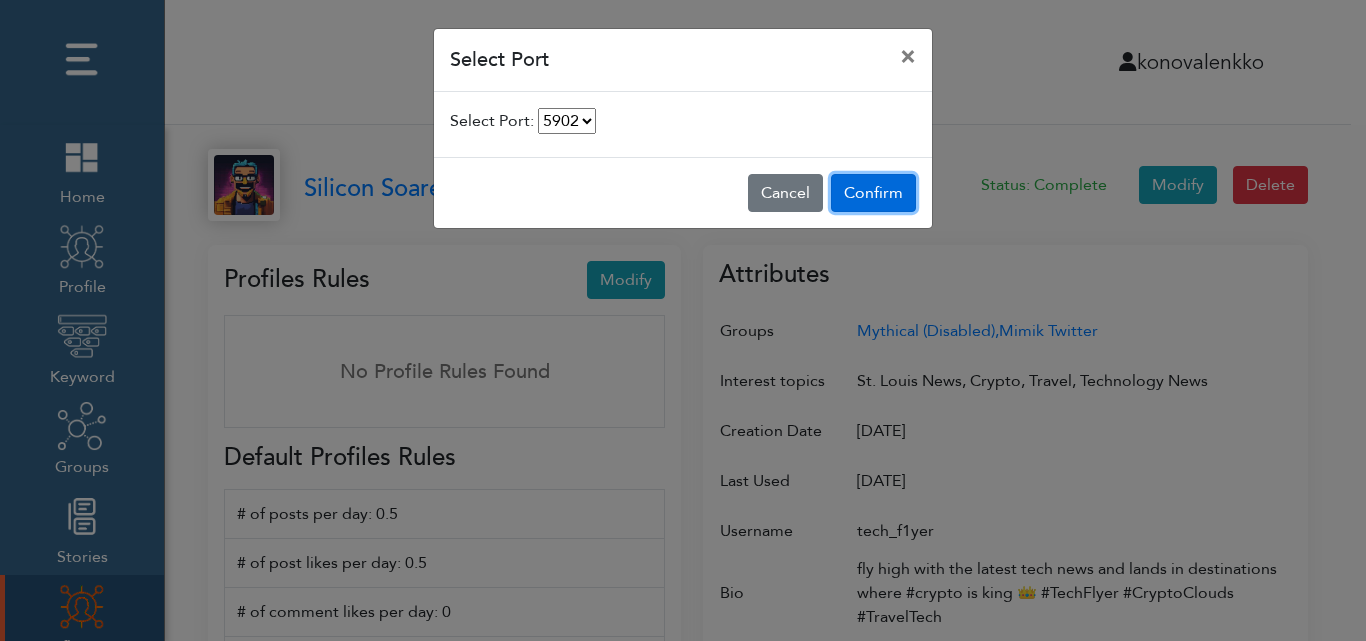 click on "Confirm" at bounding box center (873, 193) 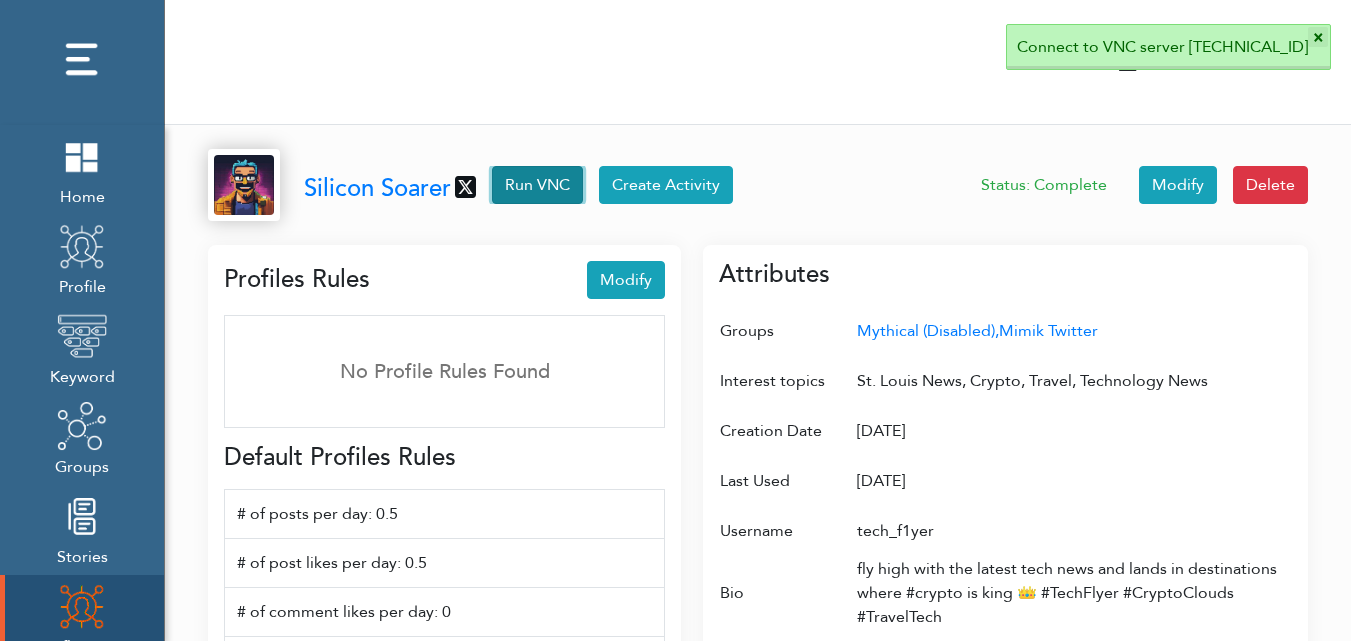 scroll, scrollTop: 10, scrollLeft: 10, axis: both 